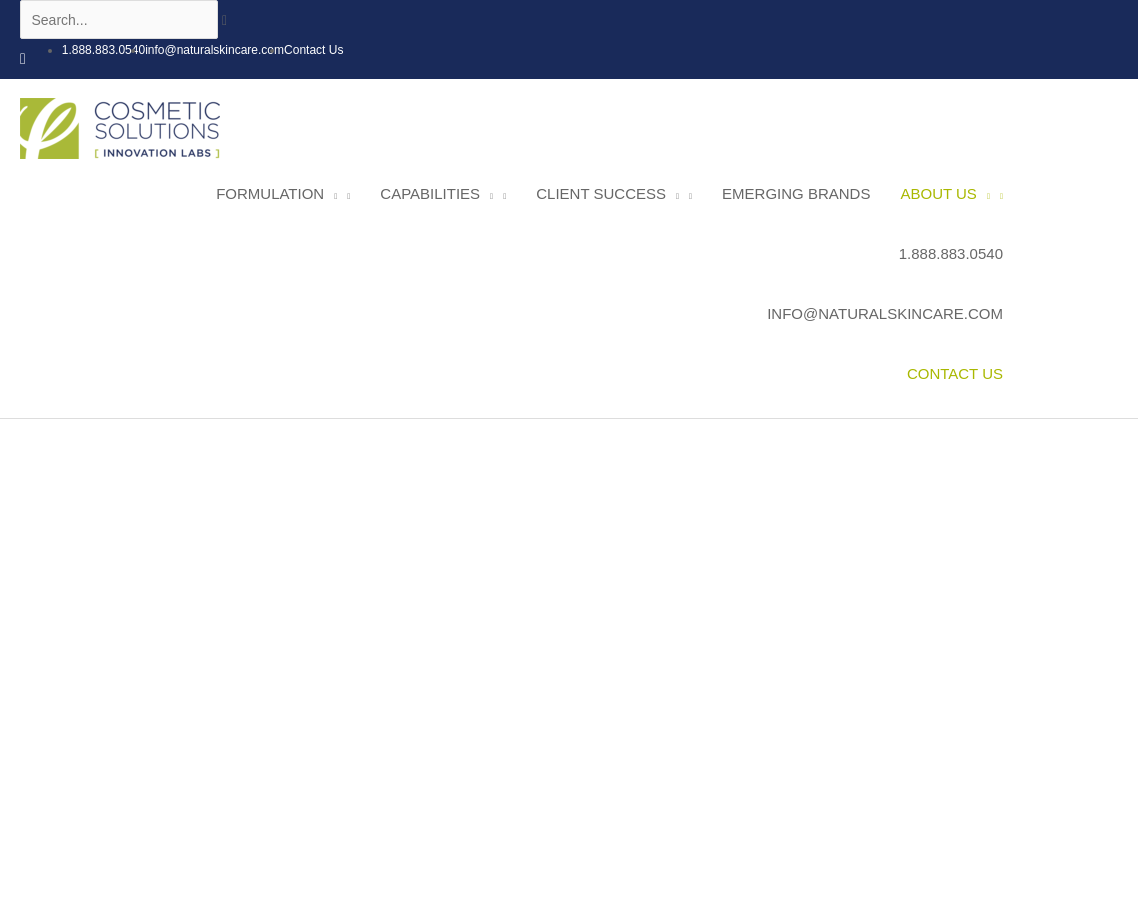 scroll, scrollTop: 0, scrollLeft: 0, axis: both 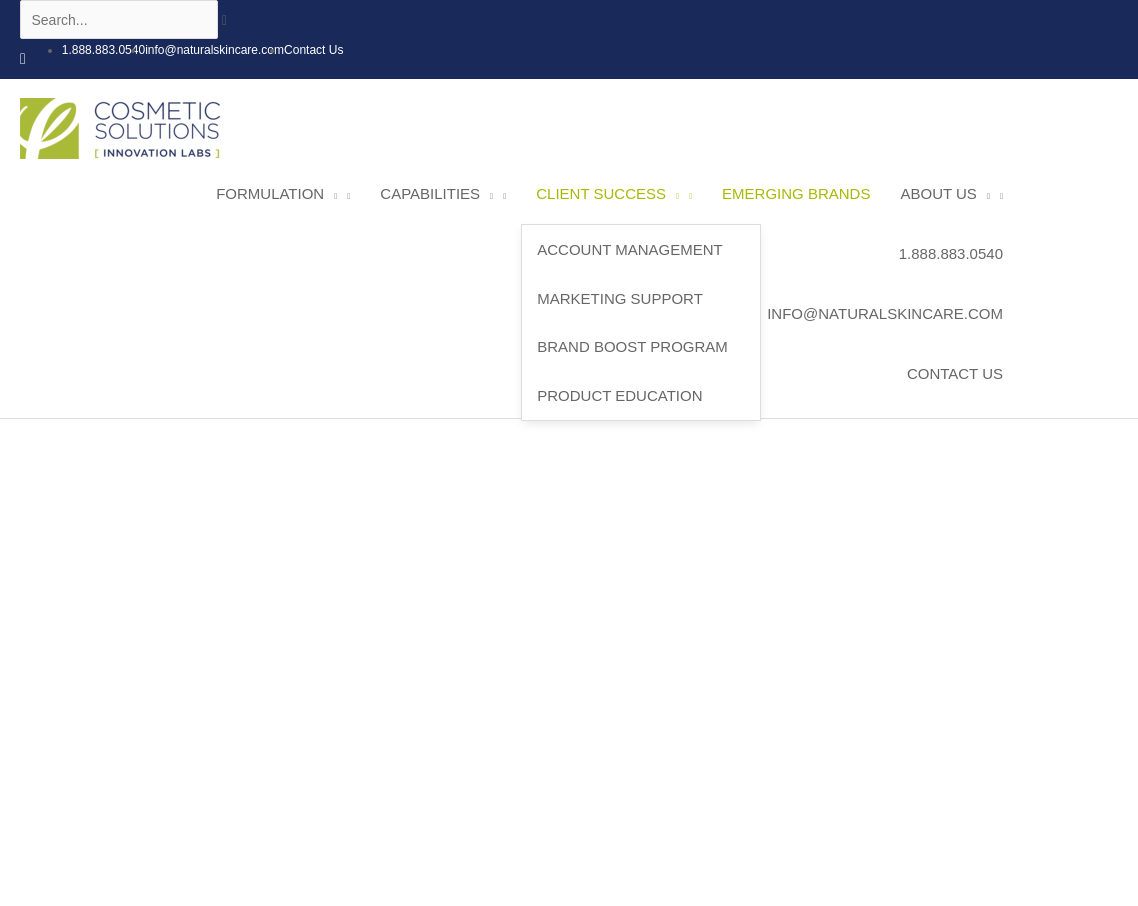 click on "Client Success" at bounding box center (601, 193) 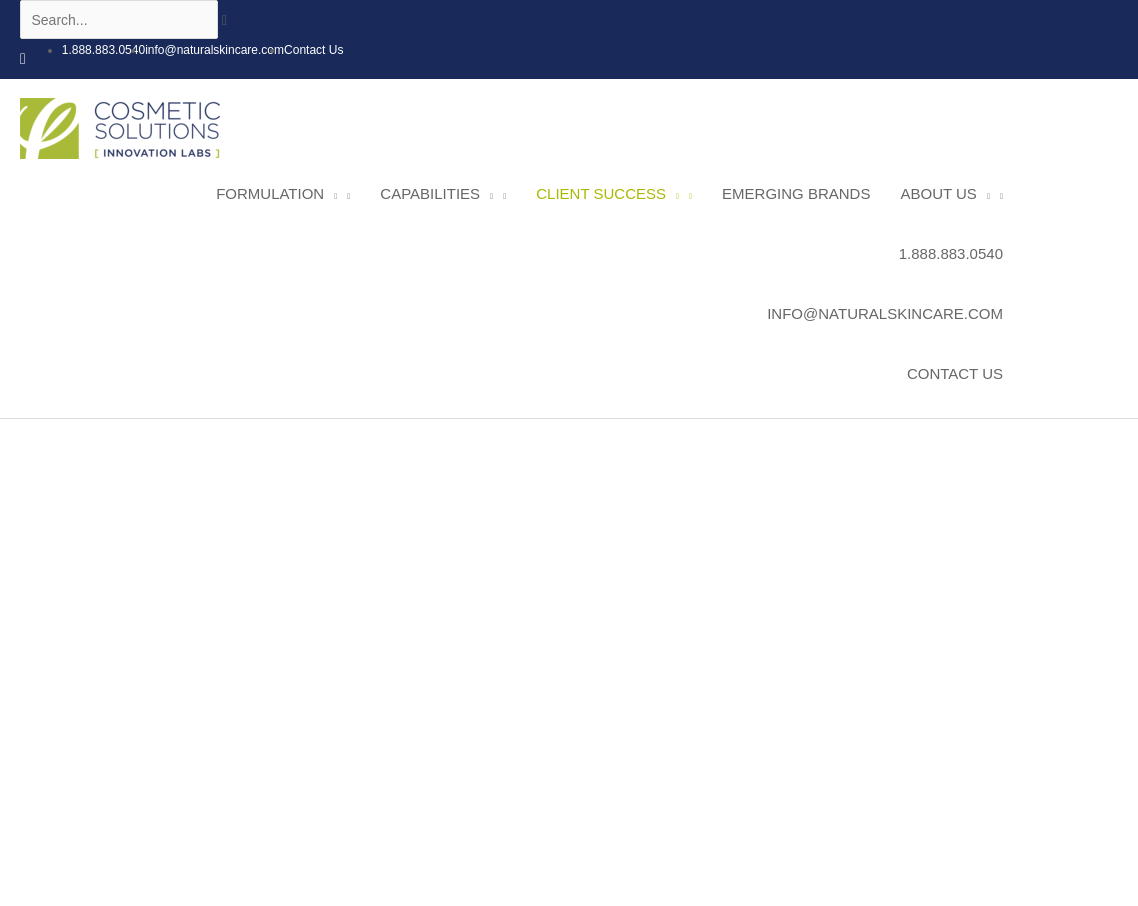 scroll, scrollTop: 0, scrollLeft: 0, axis: both 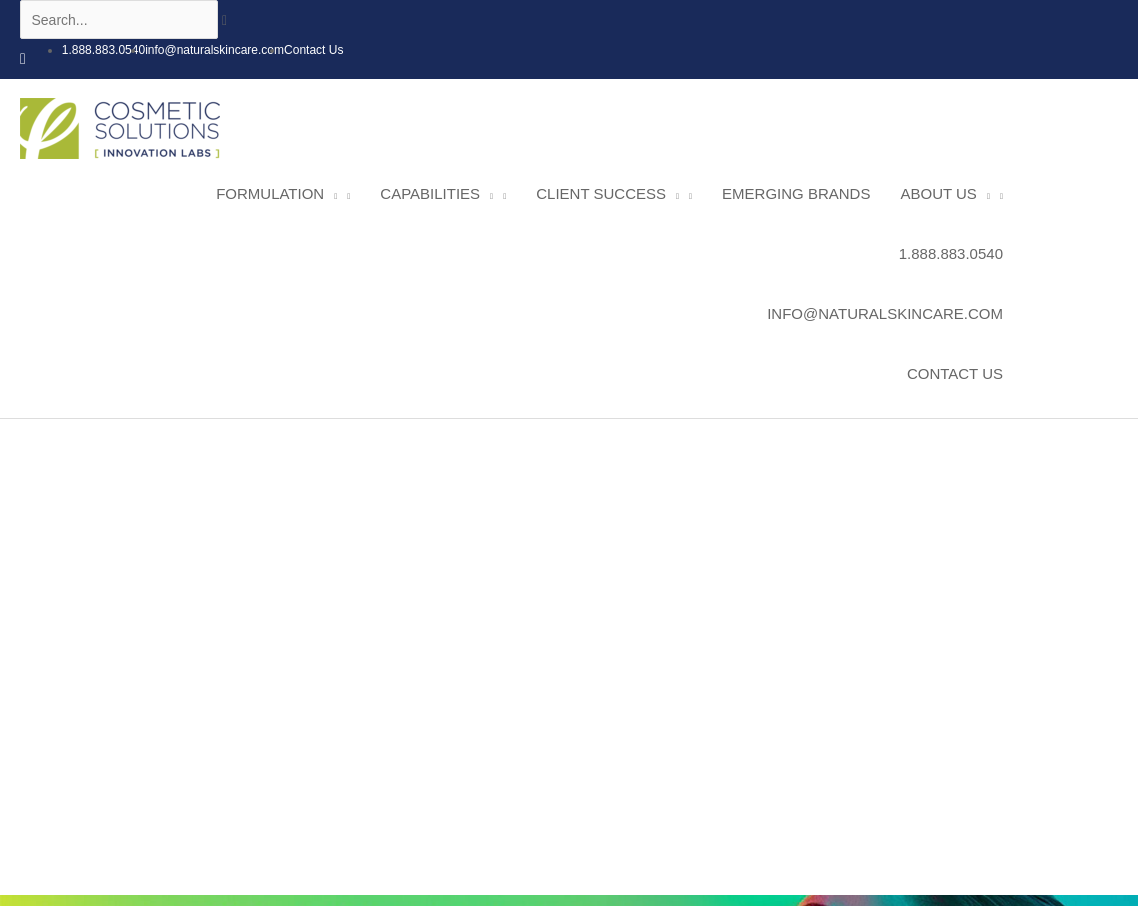 click at bounding box center [120, 128] 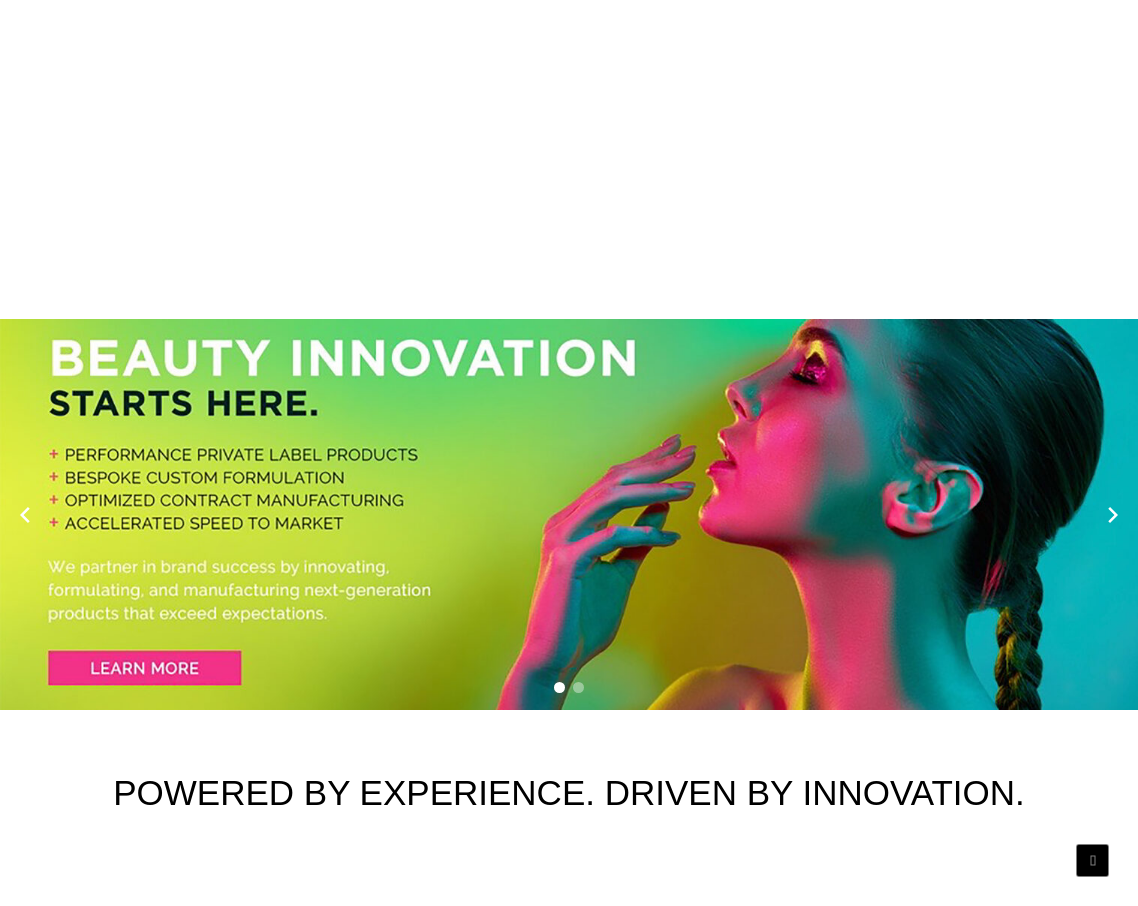 scroll, scrollTop: 817, scrollLeft: 0, axis: vertical 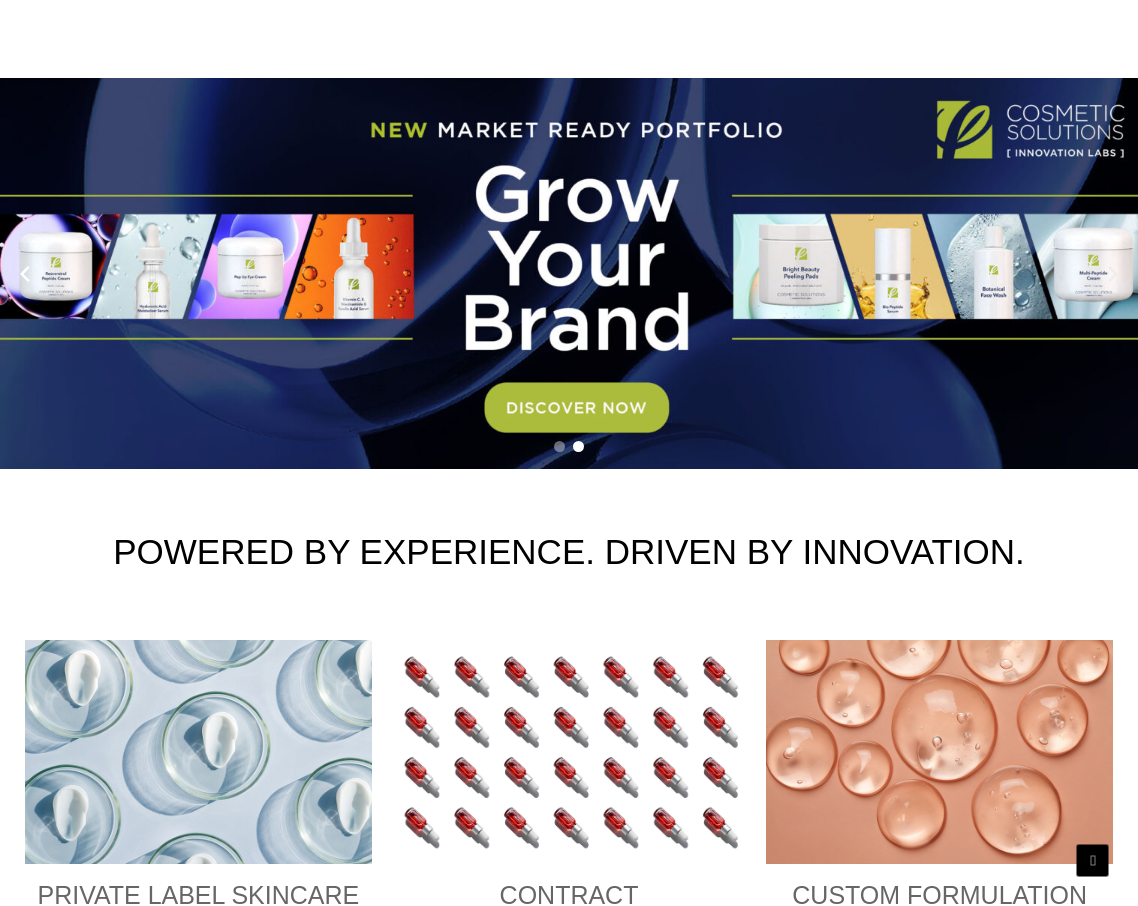 click at bounding box center [1112, 274] 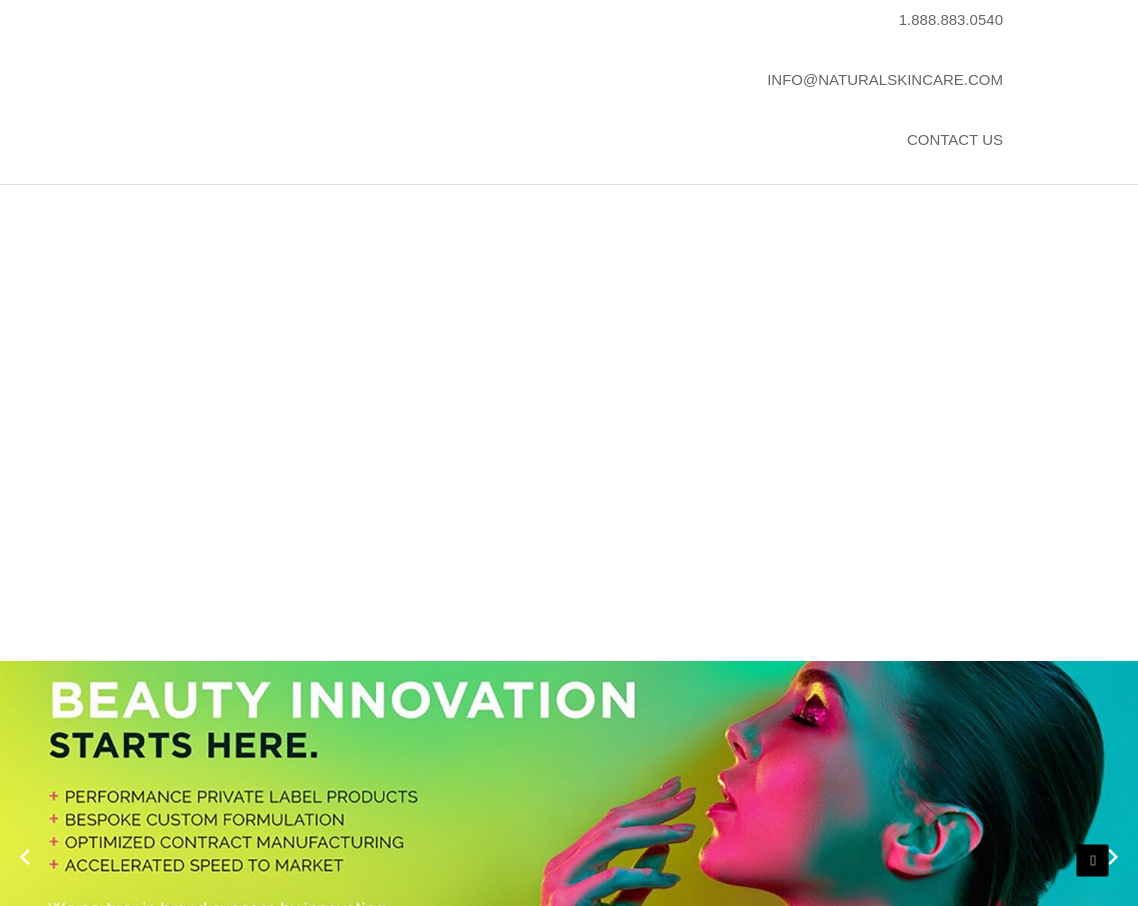 scroll, scrollTop: 0, scrollLeft: 0, axis: both 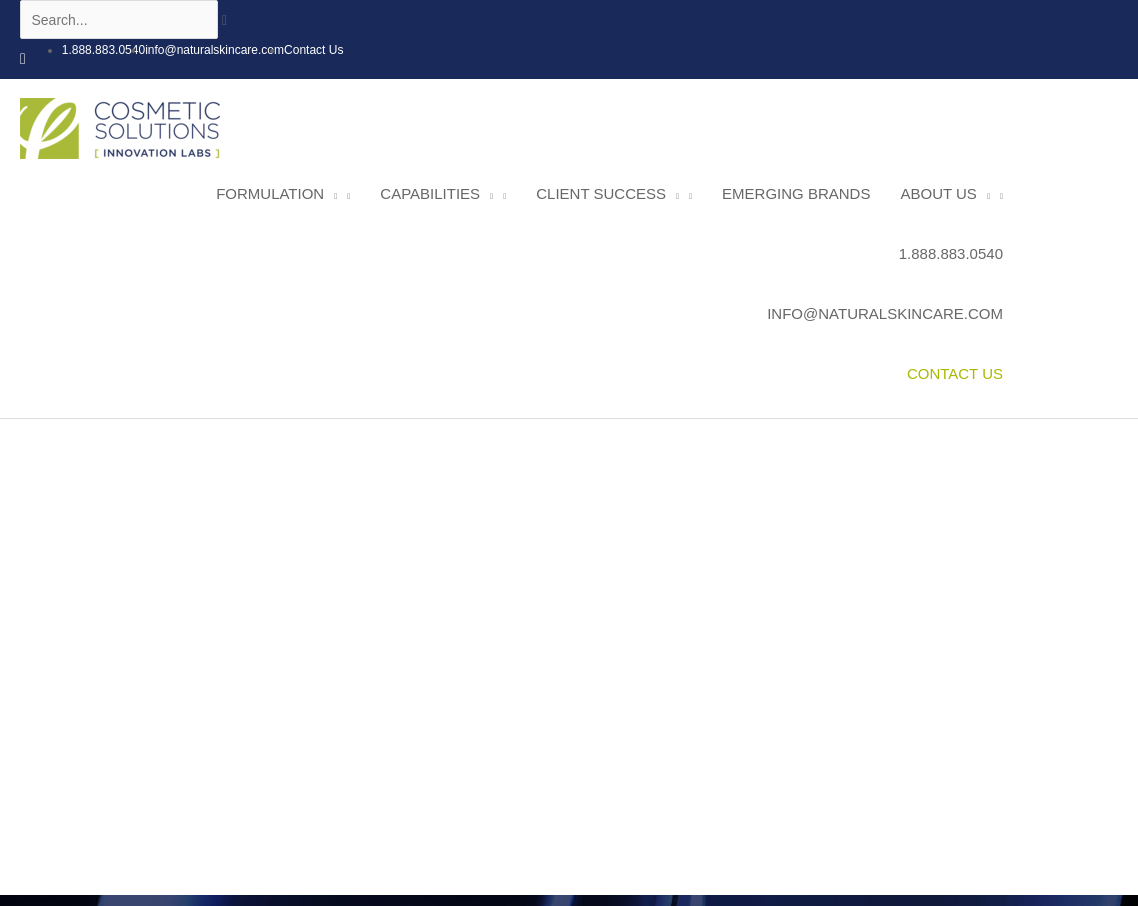 click on "Contact Us" at bounding box center [955, 373] 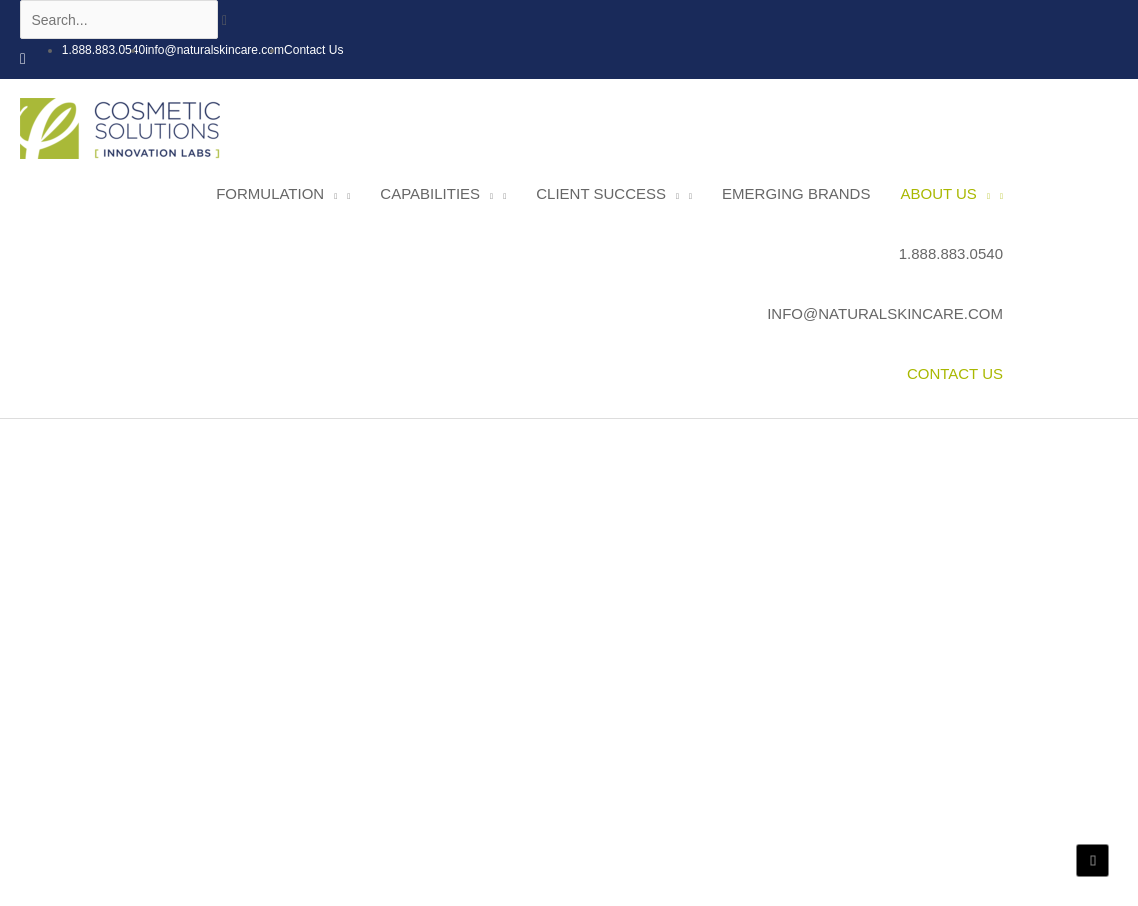 scroll, scrollTop: 323, scrollLeft: 0, axis: vertical 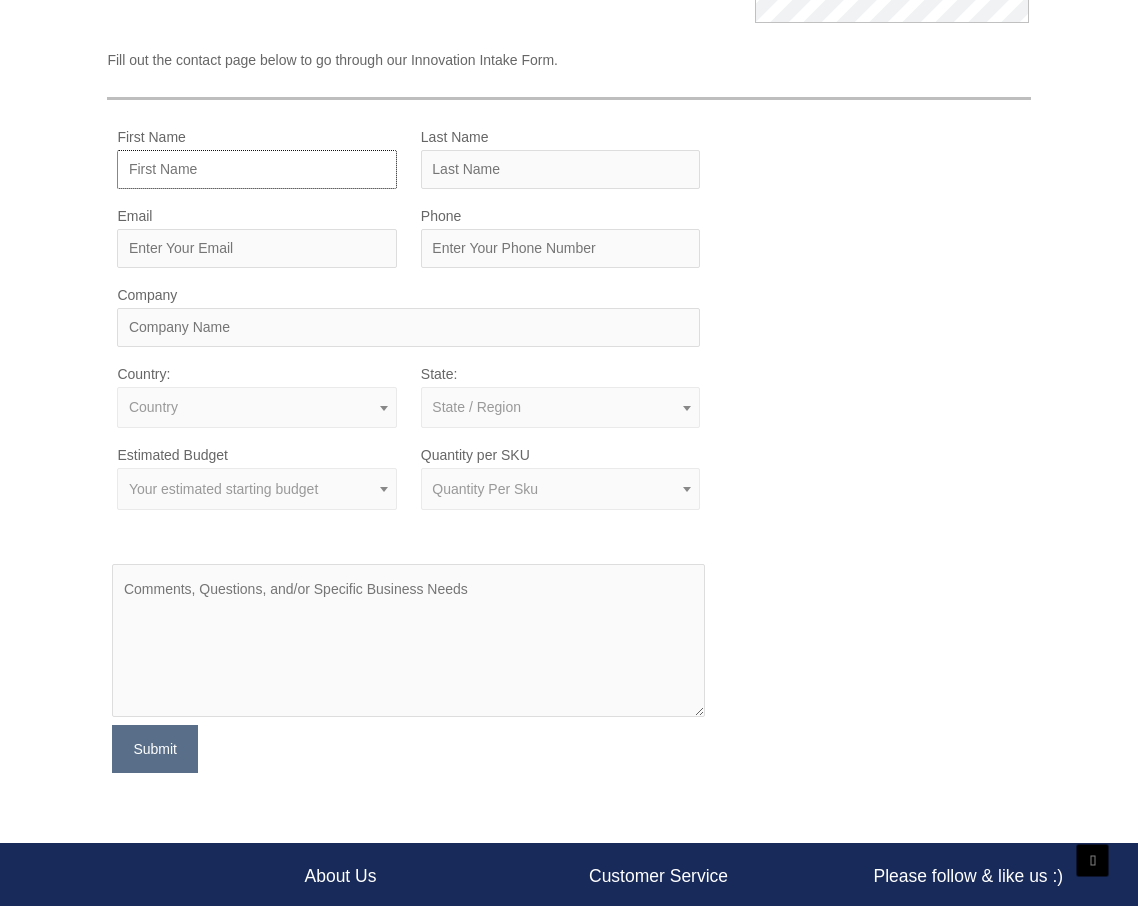 click on "First Name" at bounding box center [256, 169] 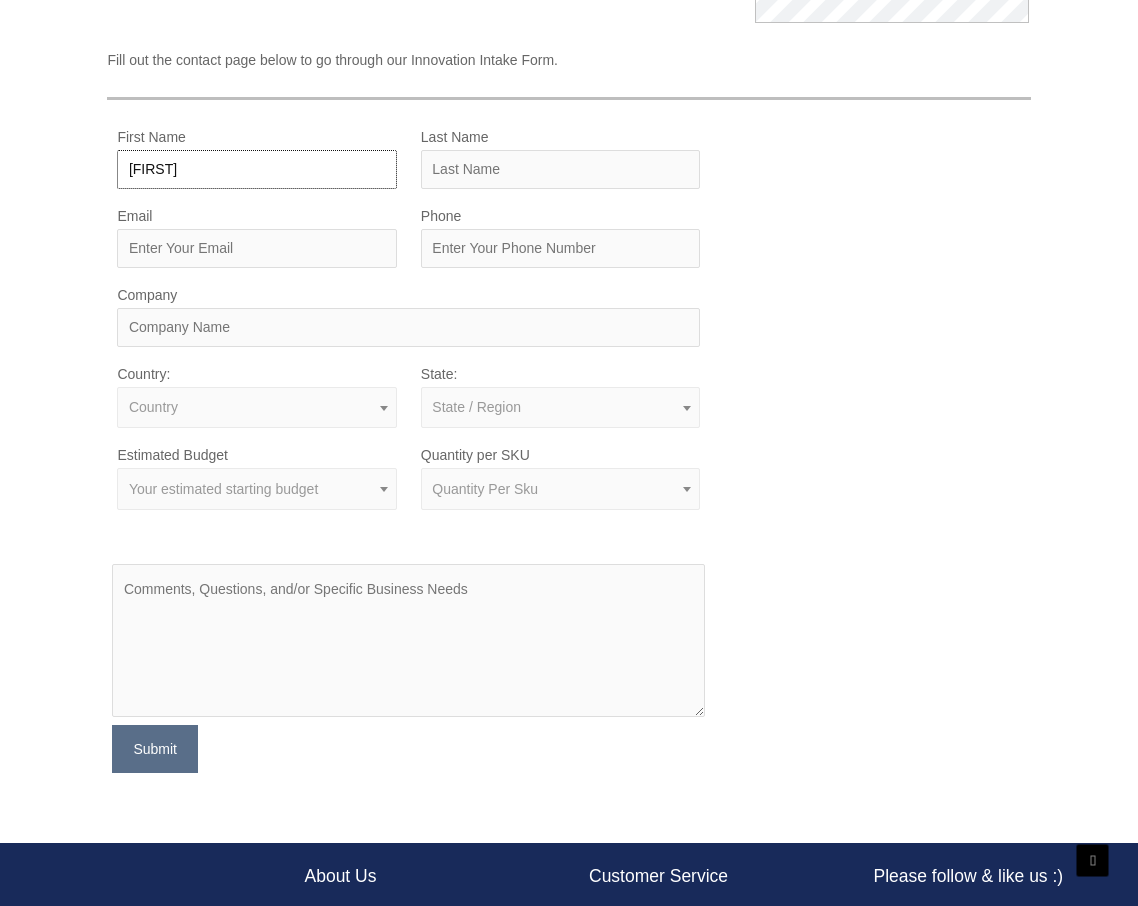 type on "Justin" 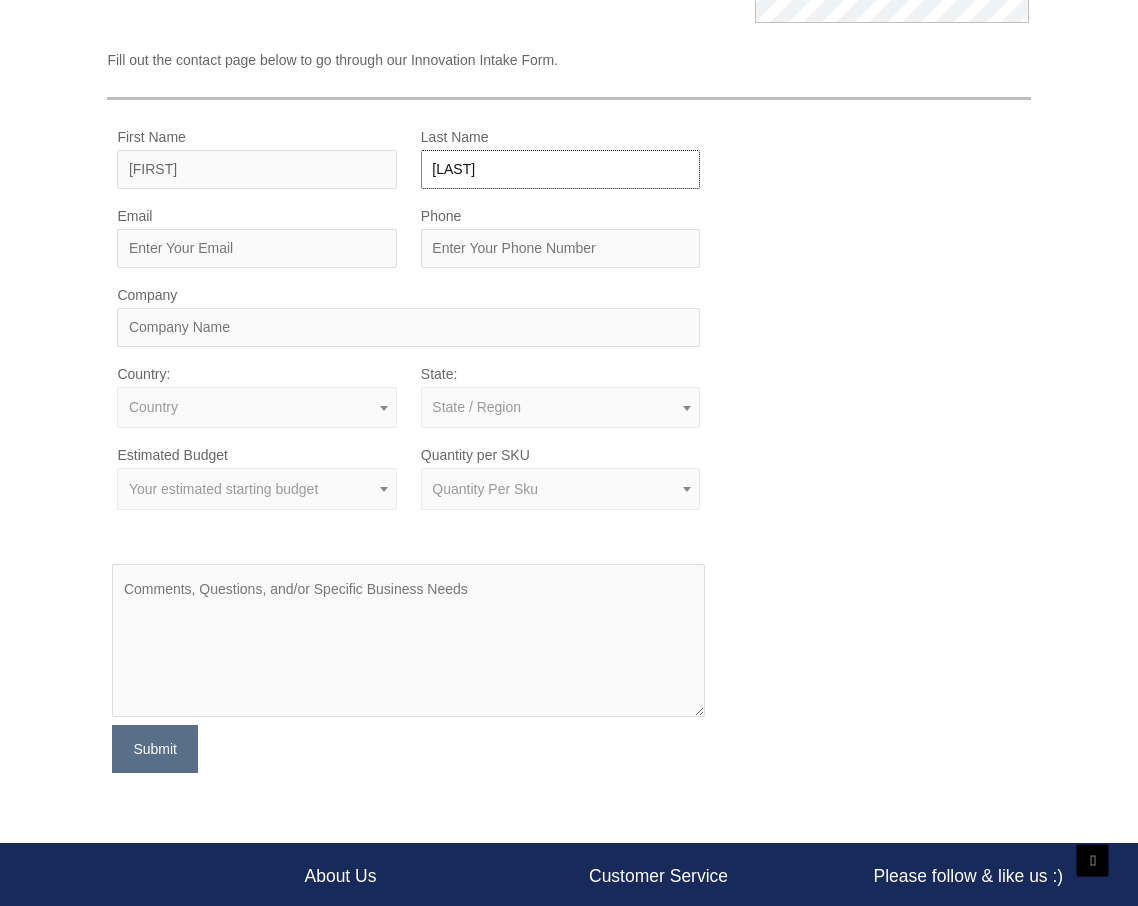 type on "Kang" 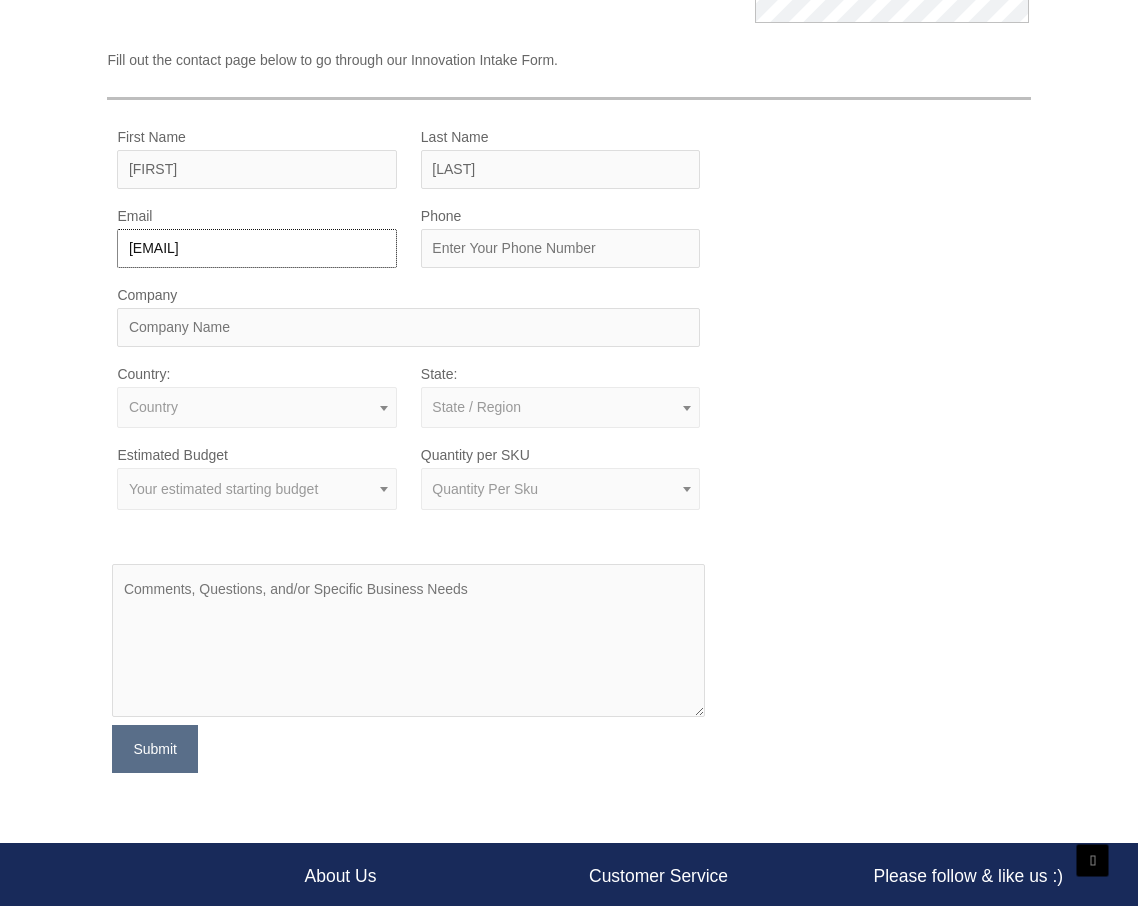 type on "koodamo@gmail.com" 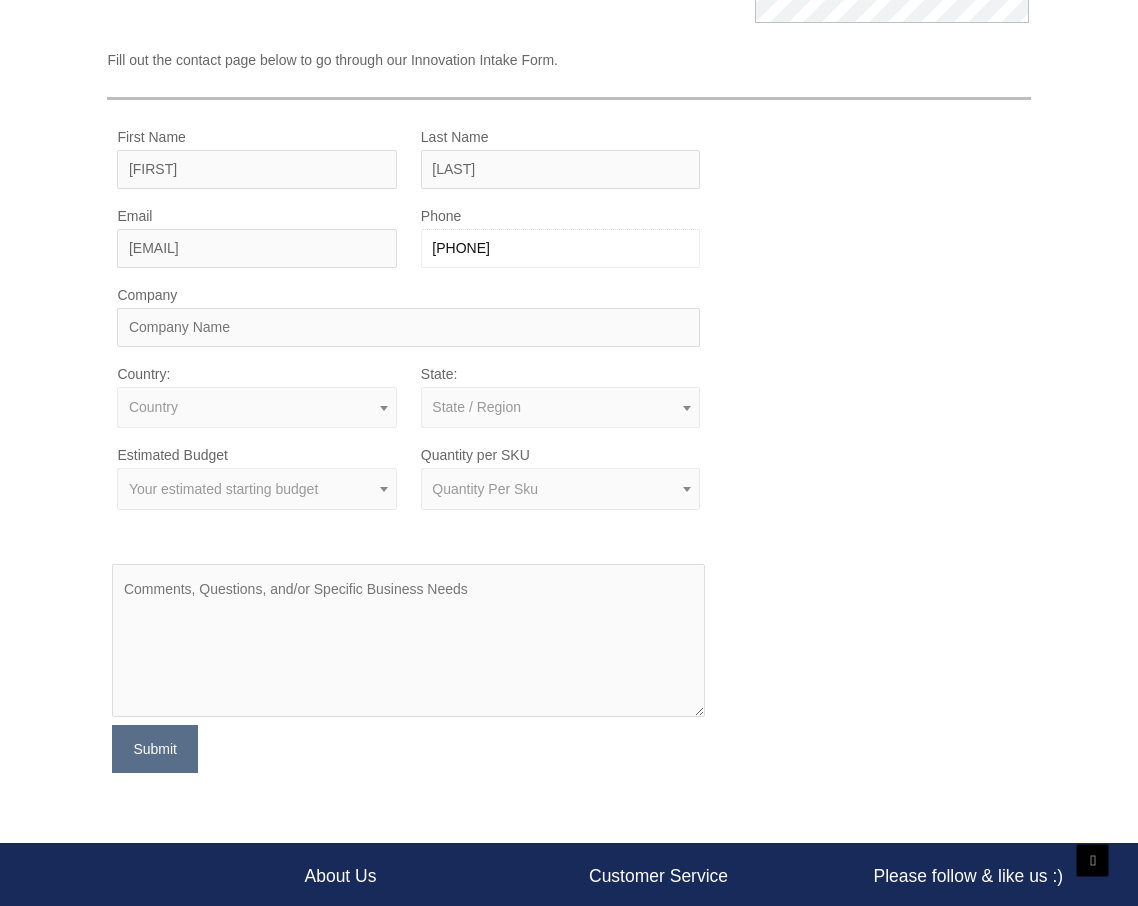 type on "4106155939" 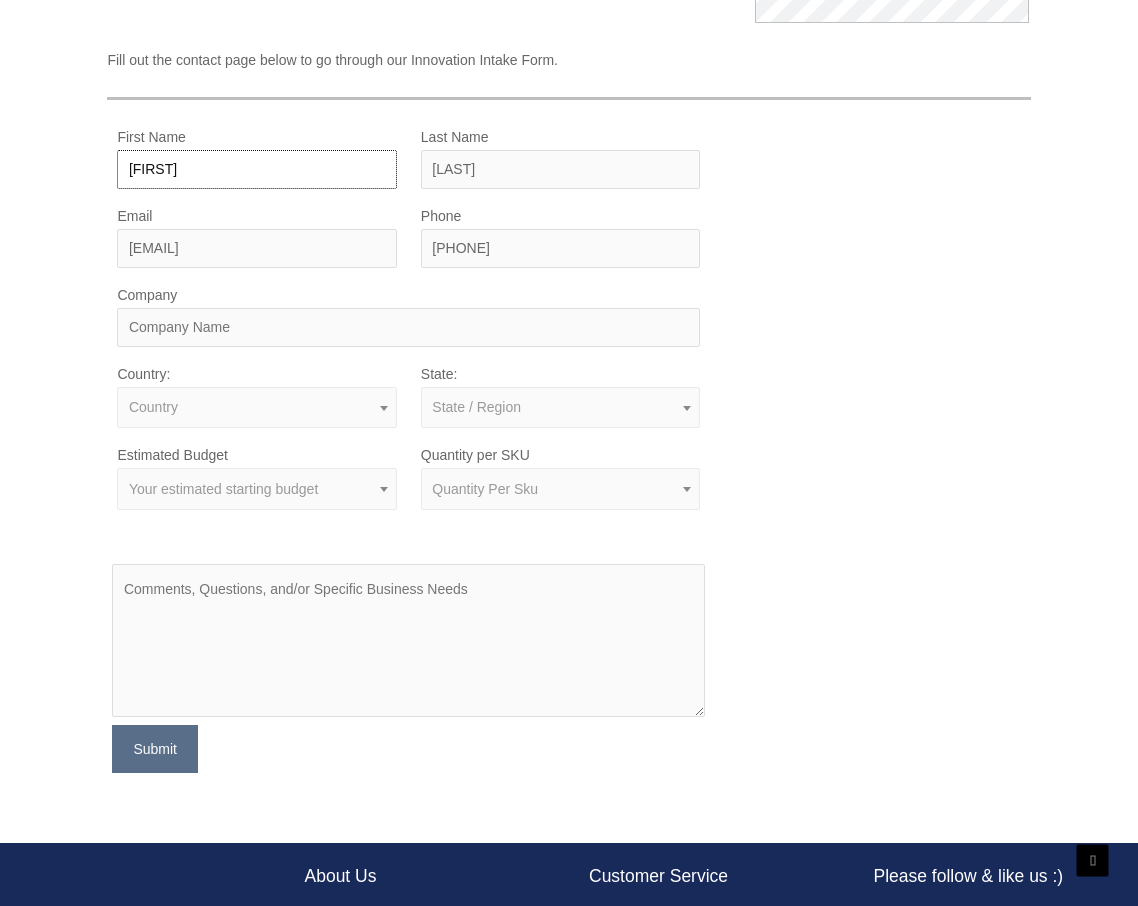 click on "Justin" at bounding box center (256, 169) 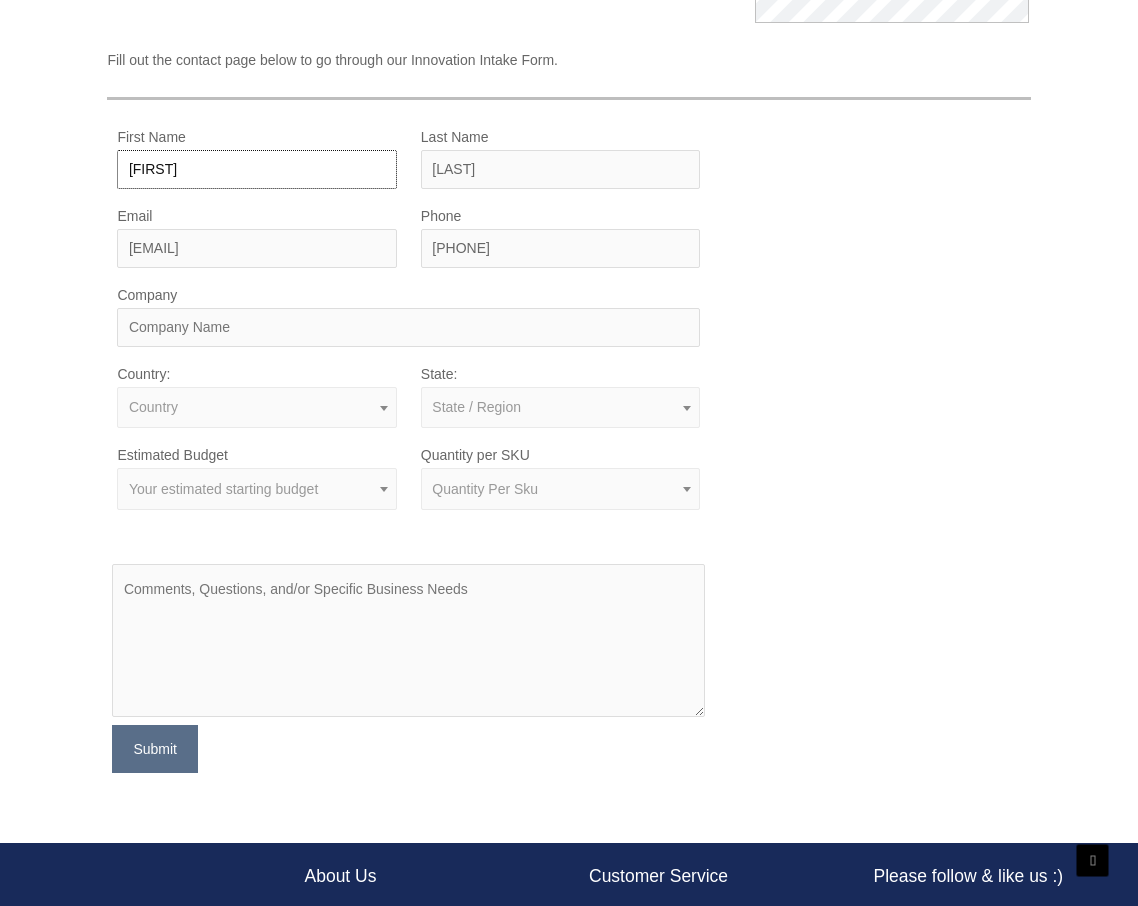 type on "Amber" 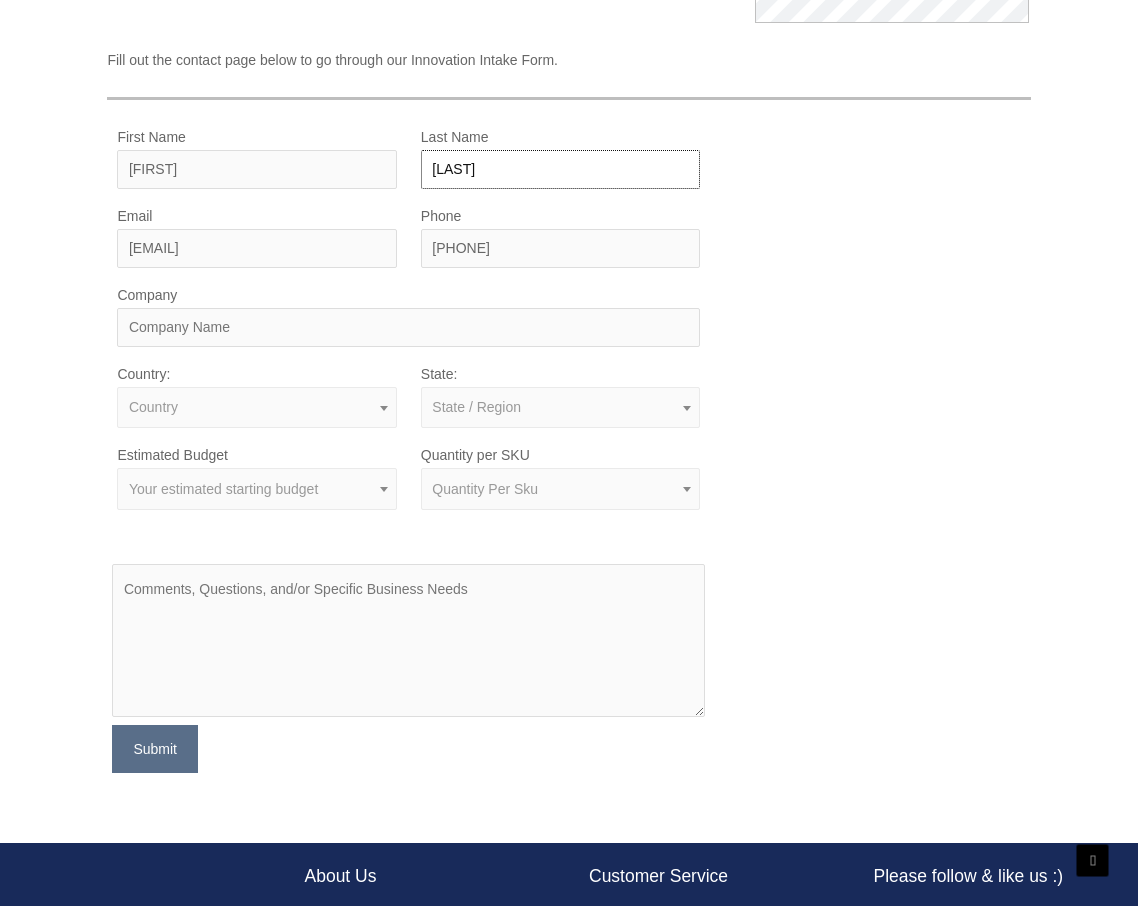 click on "Kang" at bounding box center (560, 169) 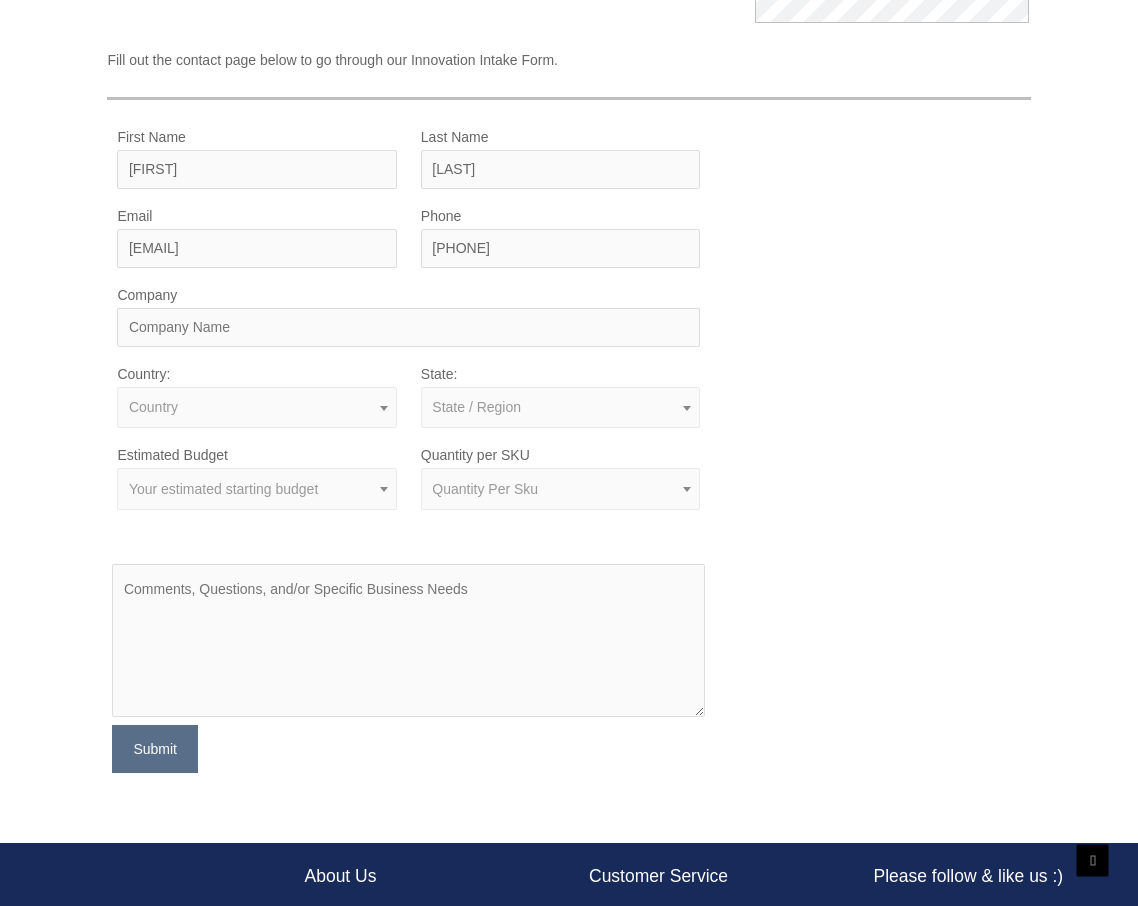 click on "MOQ TRIGGER
STEP 2 TRIGGER" at bounding box center (582, -102) 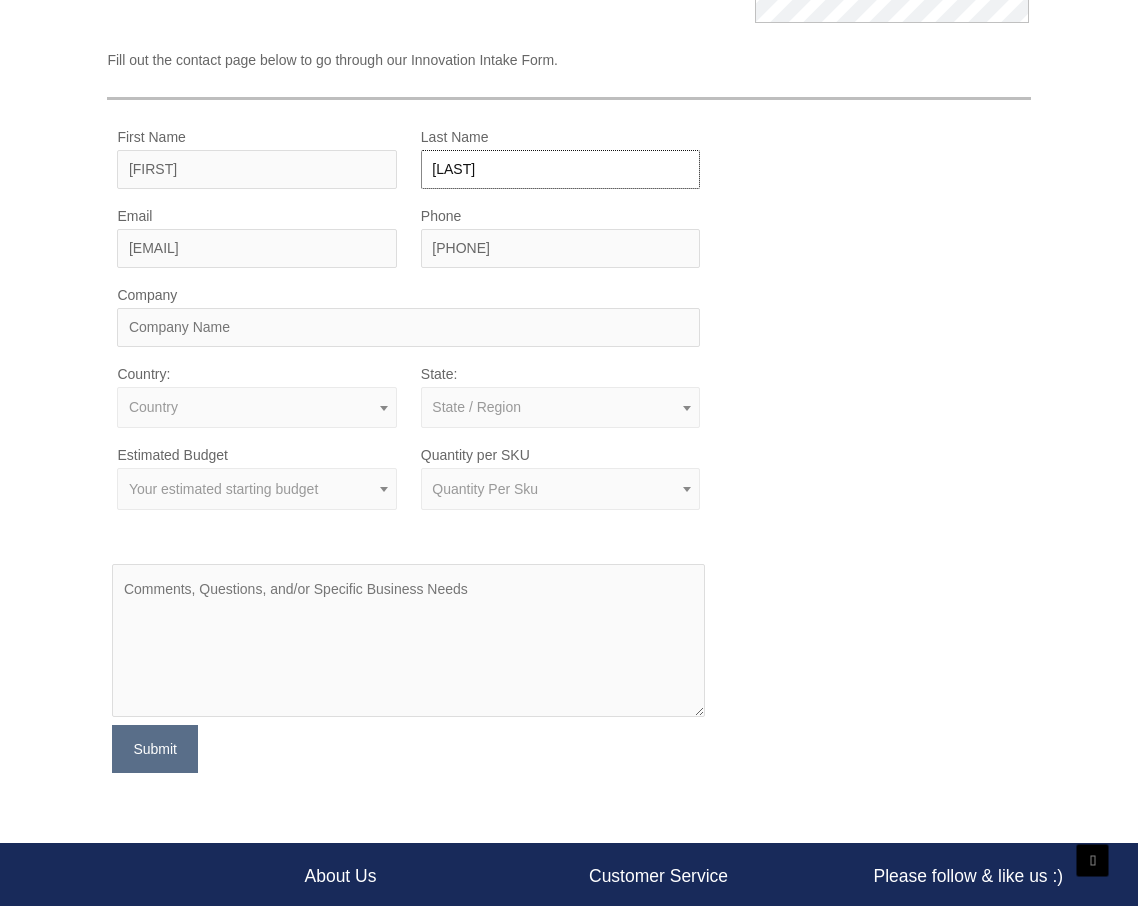 click on "Kang" at bounding box center [560, 169] 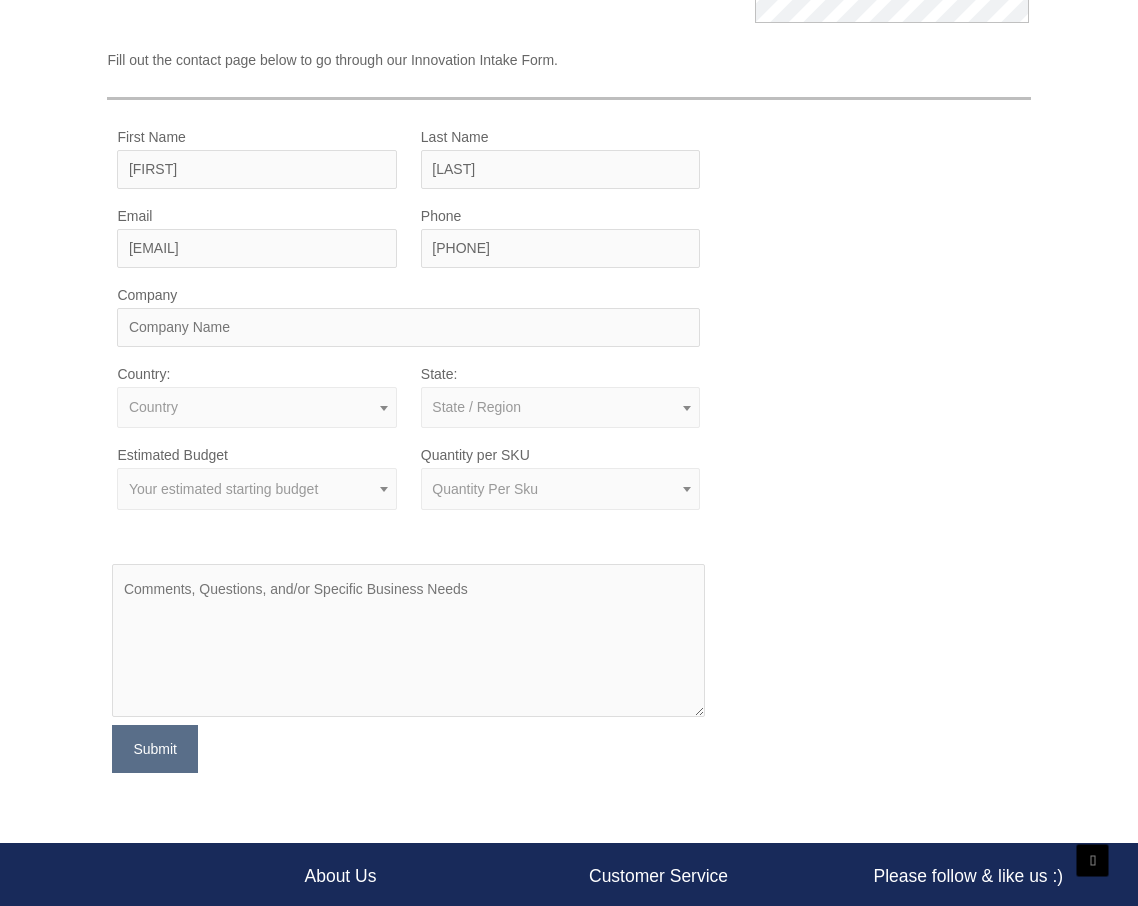 click on "MOQ TRIGGER
STEP 2 TRIGGER" at bounding box center (582, -102) 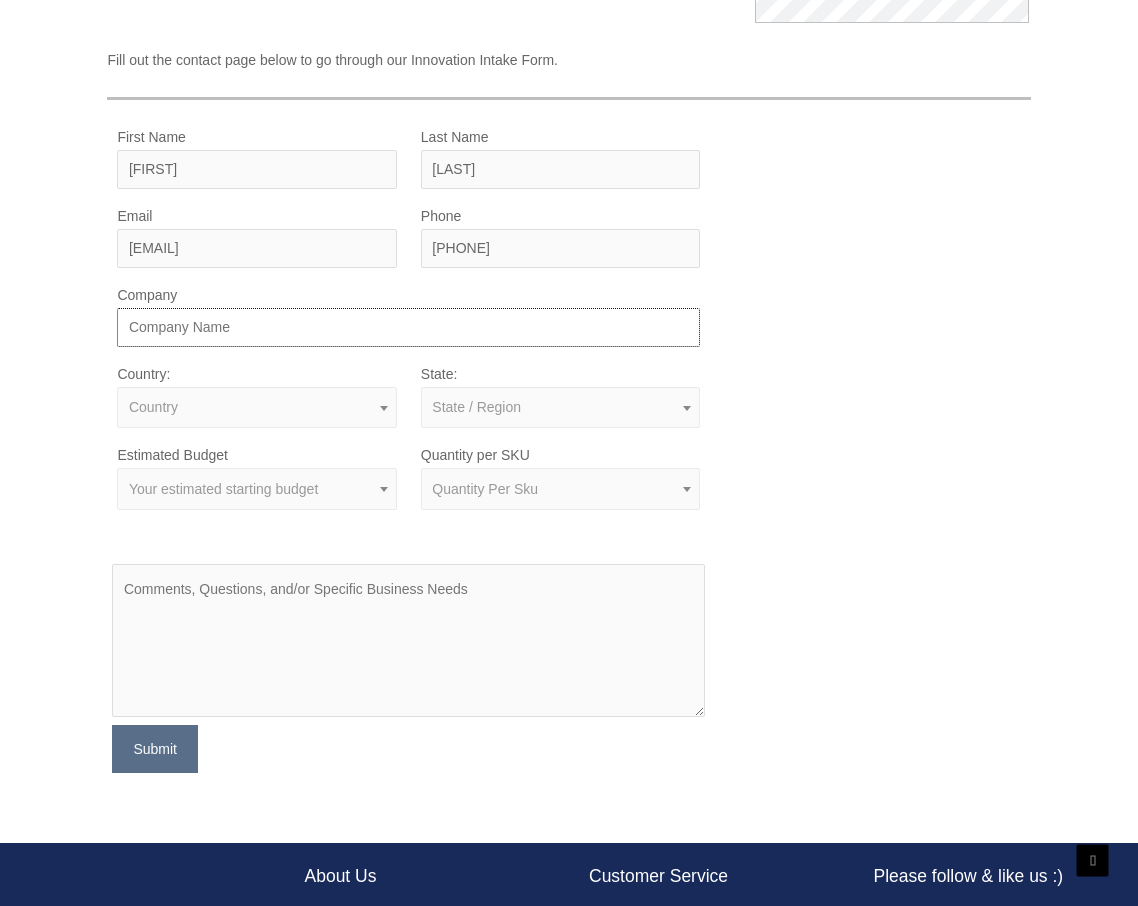 click on "Company" at bounding box center [408, 327] 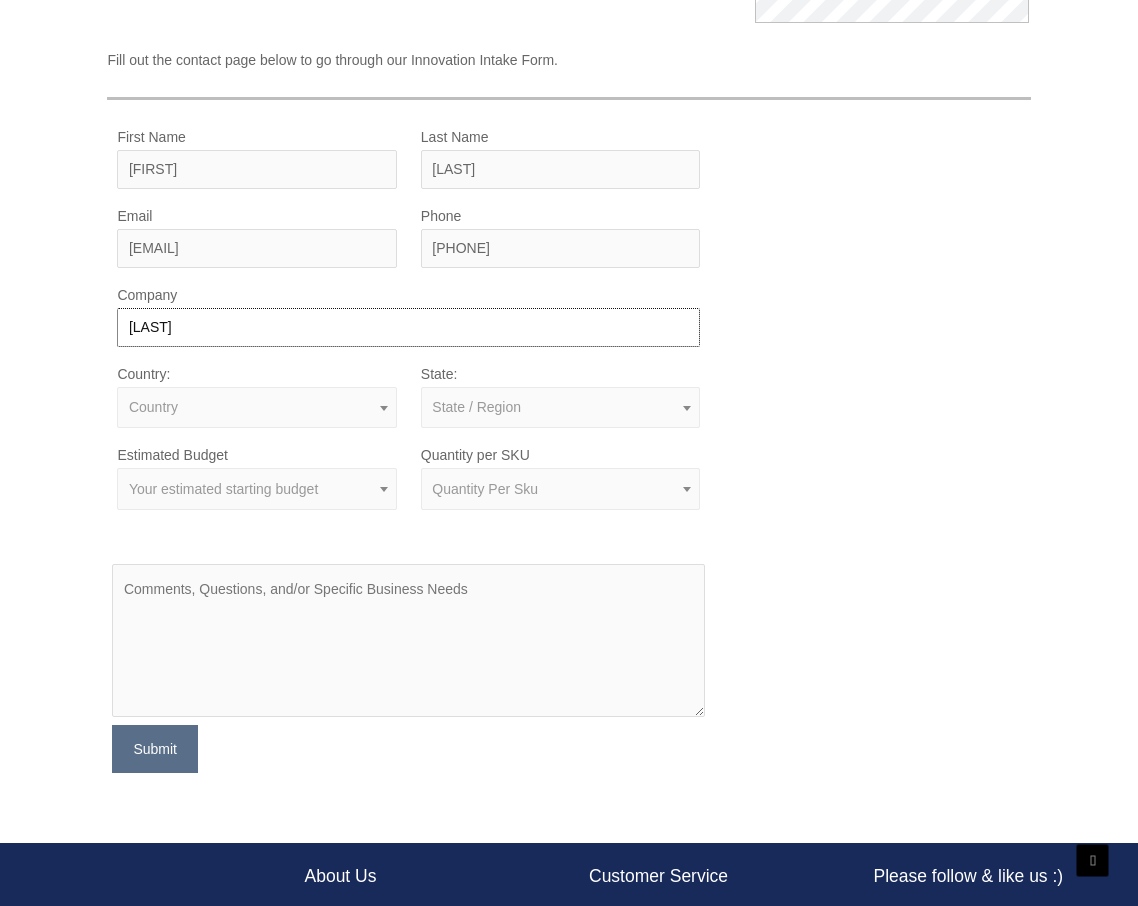 type on "Seranthos" 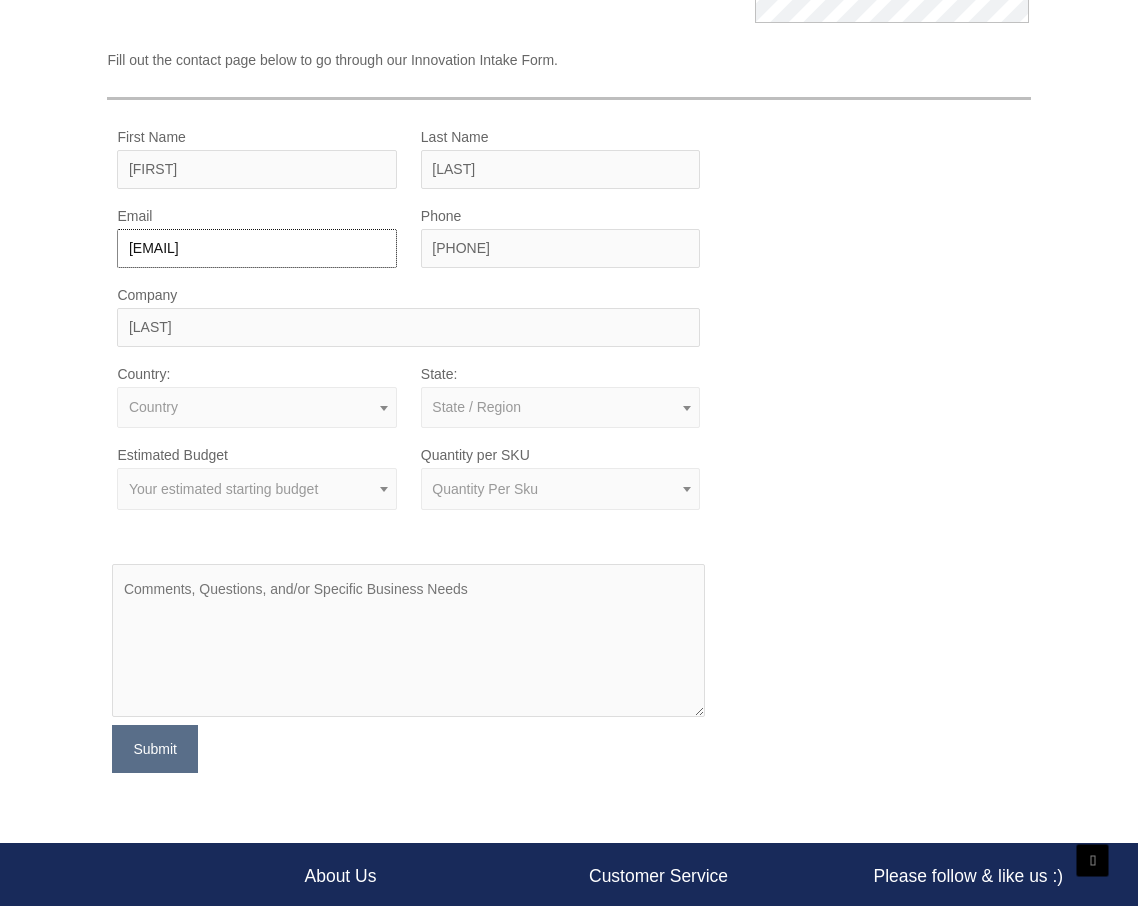 drag, startPoint x: 224, startPoint y: 262, endPoint x: 82, endPoint y: 251, distance: 142.42542 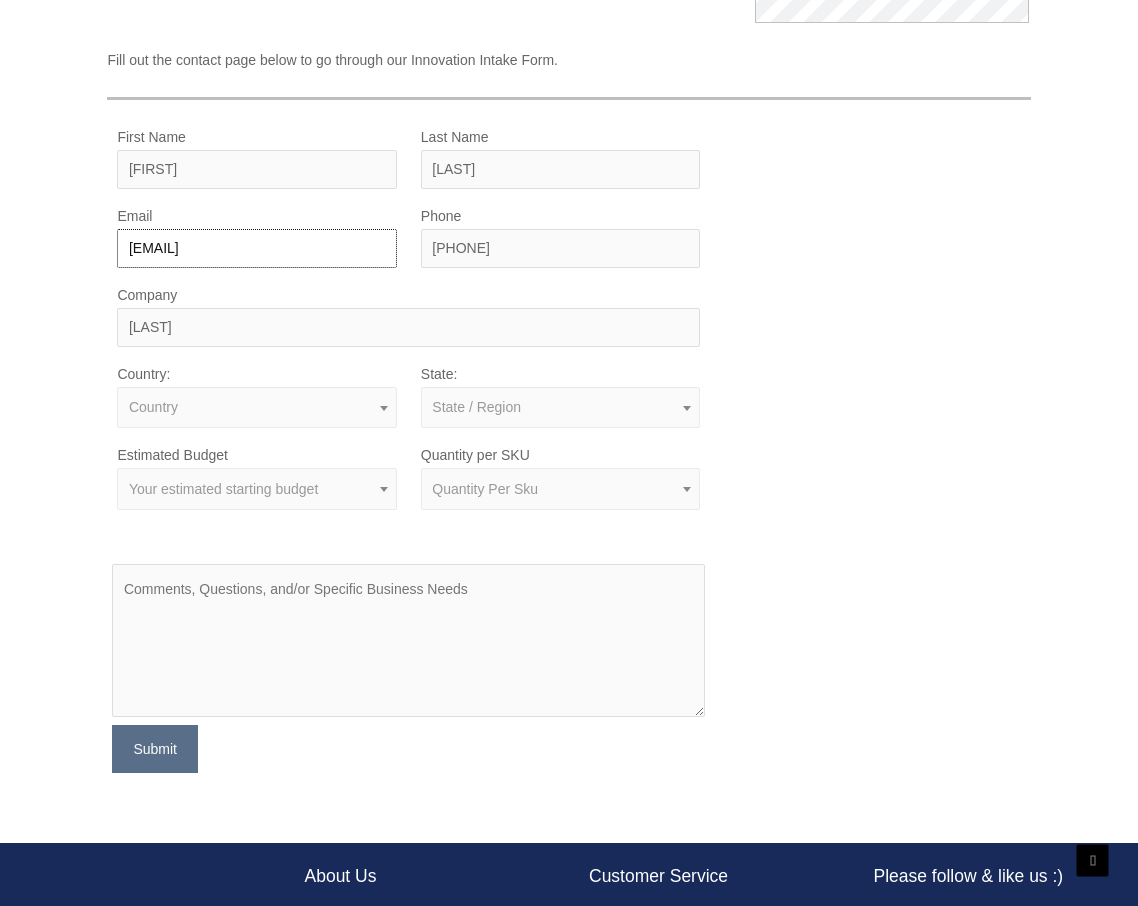type on "Please complete the following fields, and submit your information.
Services I’m interested in
General Inquiry
Private Label (Stock Formulations)
Contract Manufacturing
Custom Formulation (R&D Services)
Bulk Product
Professional Use Products
OTC/Rx Products
Ready to Sell (Branded Products)
Estimated Number of SKU’s
1
Launch Timeline
0 – 3 months
4 – 12 months
Greater than 1 year
× 4 – 12 months
Additional Information
[EMAIL]
Submit" 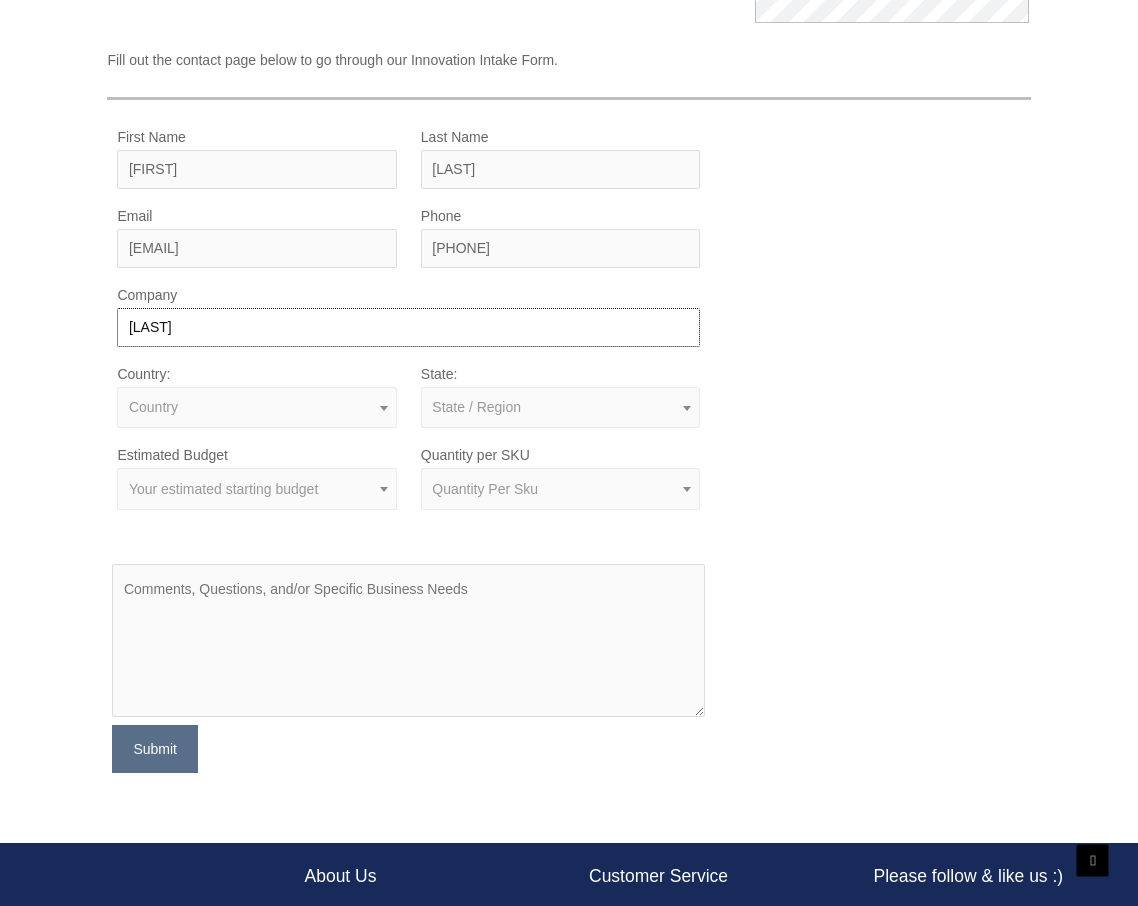 click on "Seranthos" at bounding box center [408, 327] 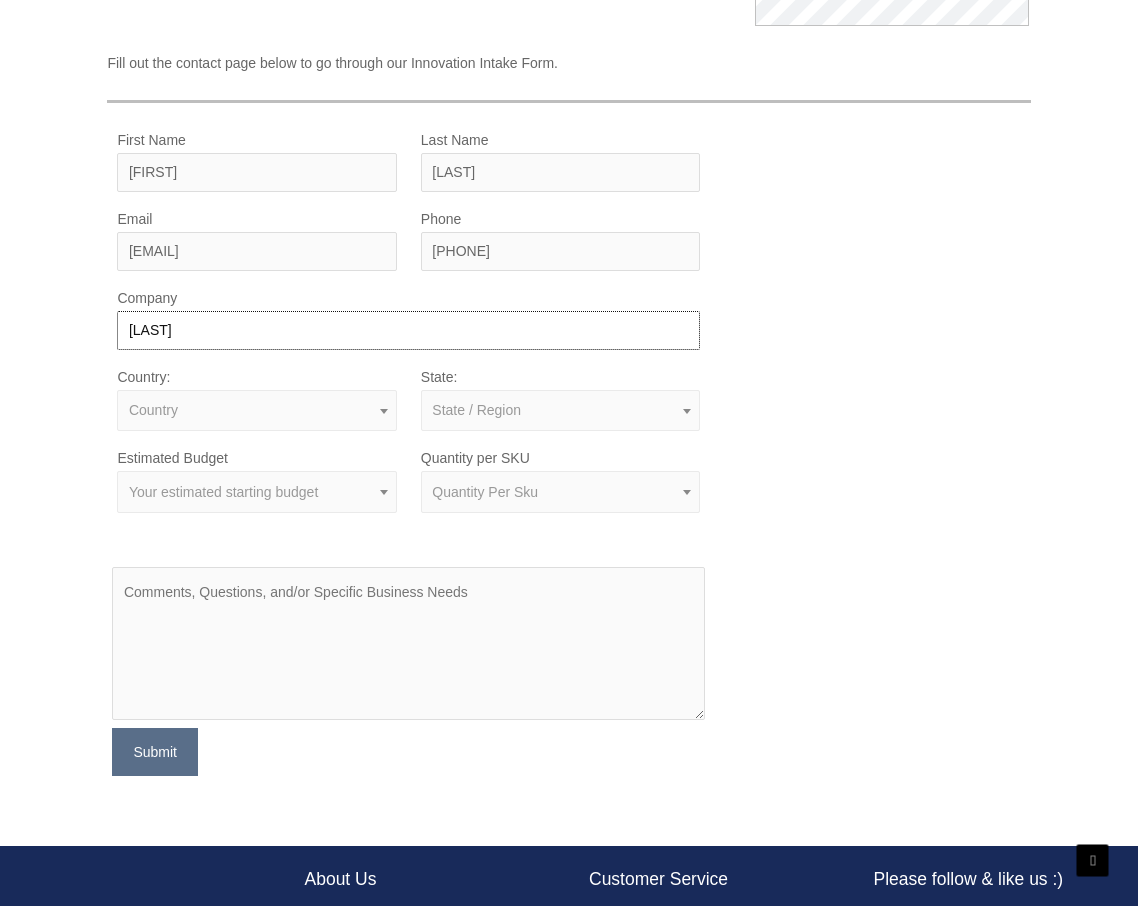 scroll, scrollTop: 1191, scrollLeft: 0, axis: vertical 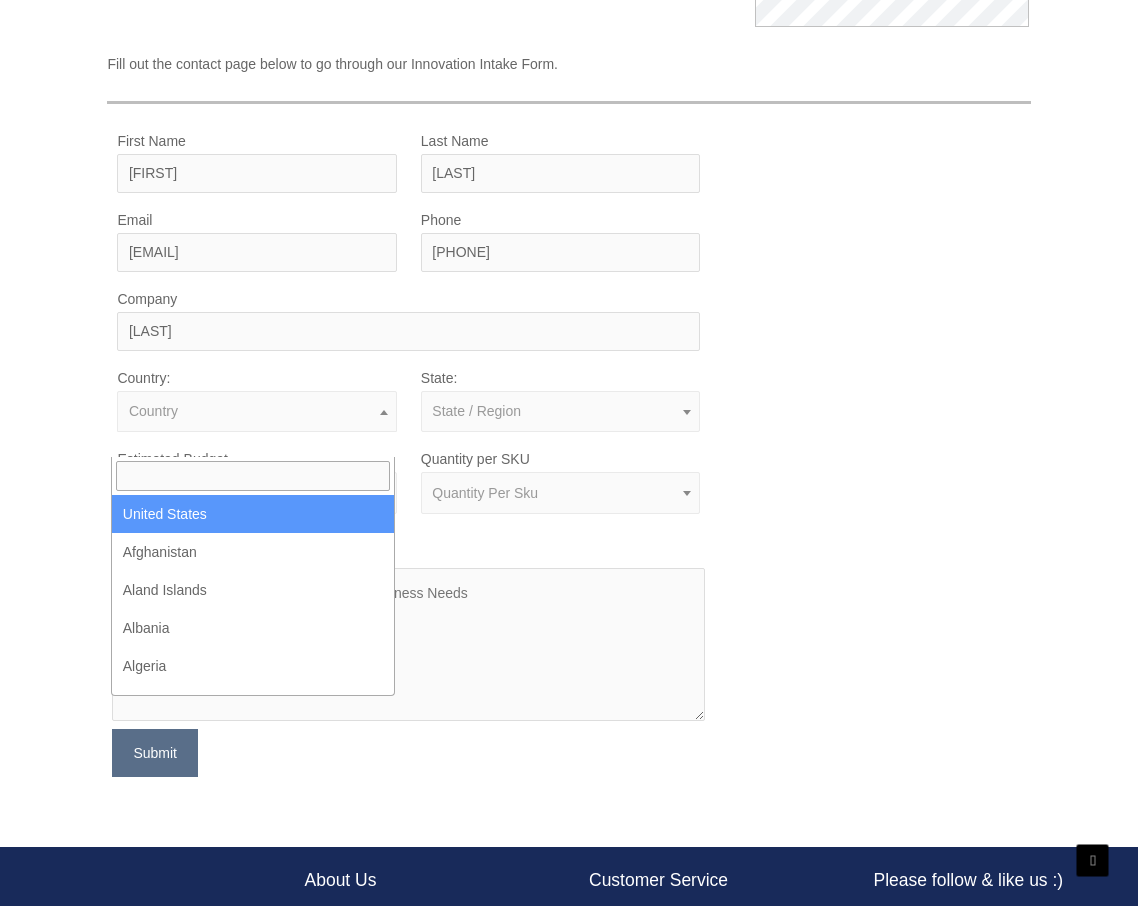 click on "Country" at bounding box center (256, 412) 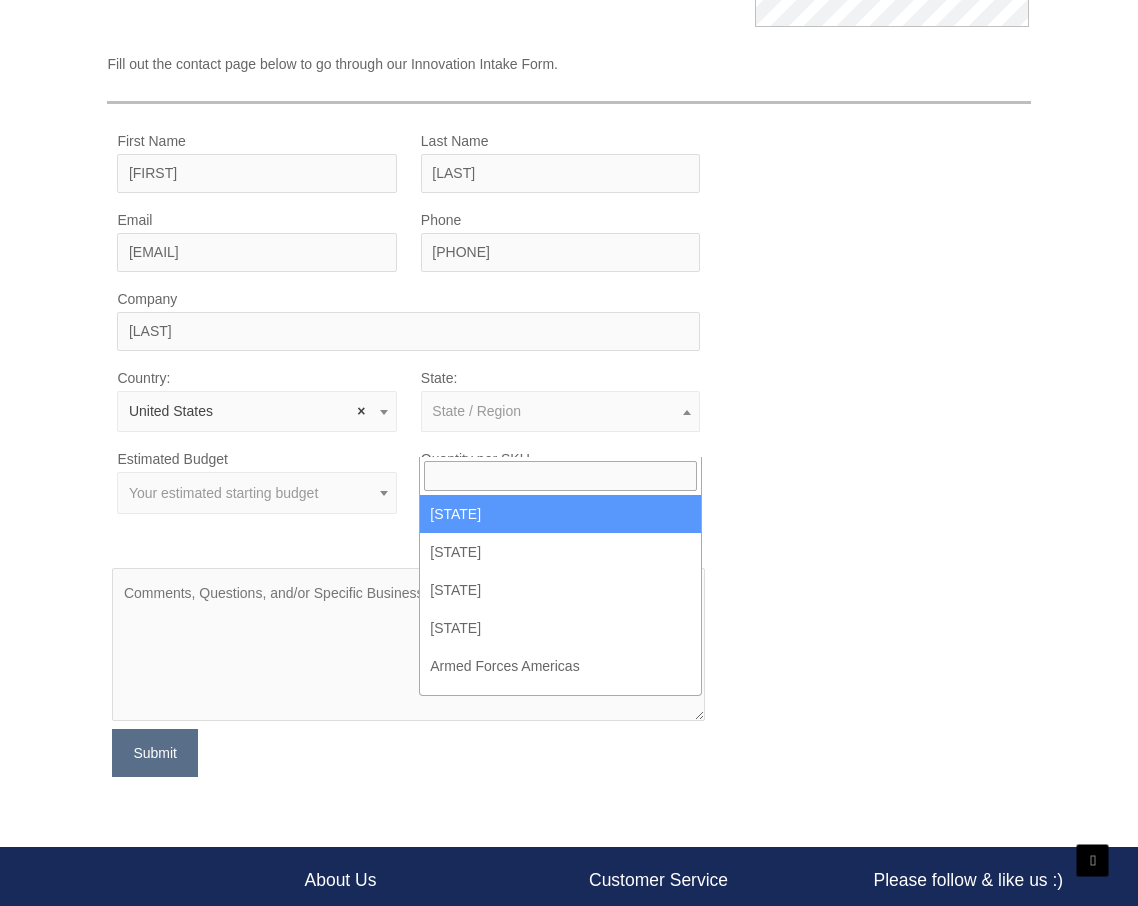 click on "State / Region" at bounding box center [560, 412] 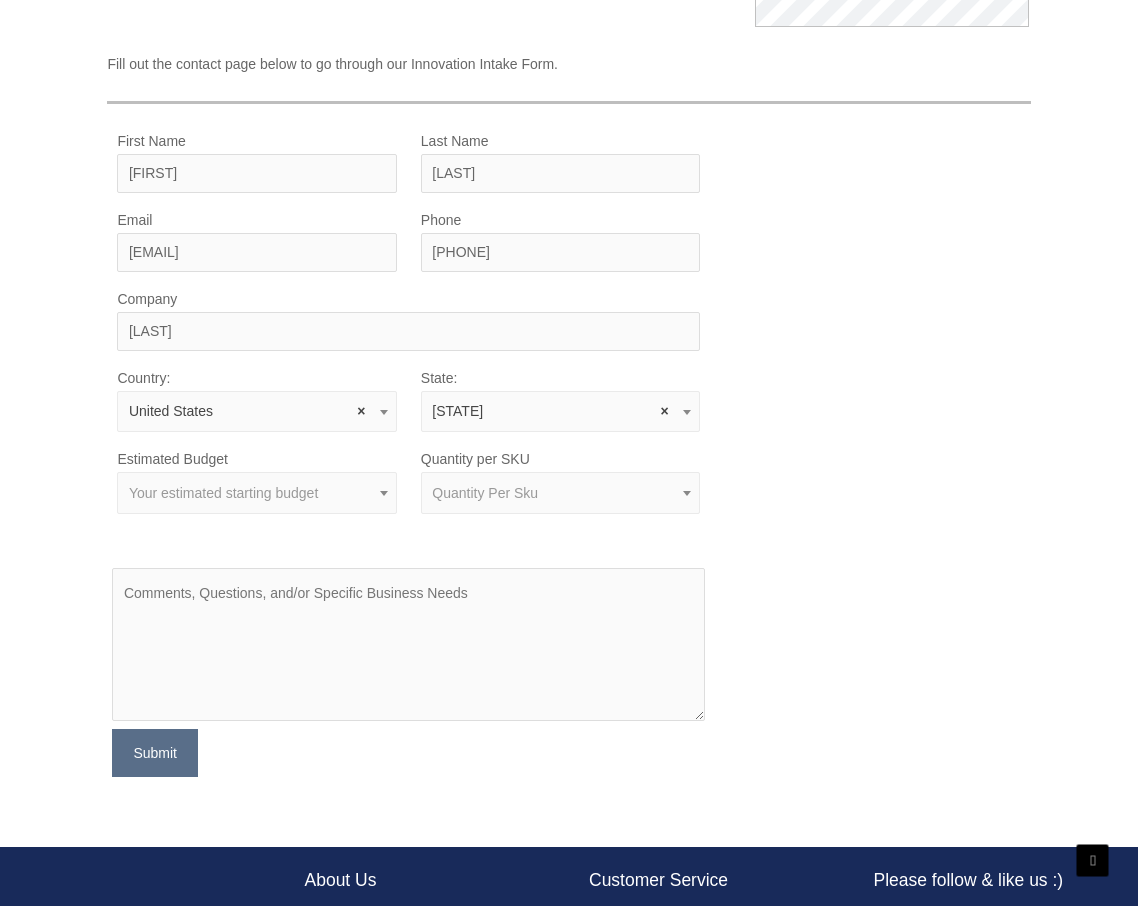 click on "Your estimated starting budget" at bounding box center [256, 493] 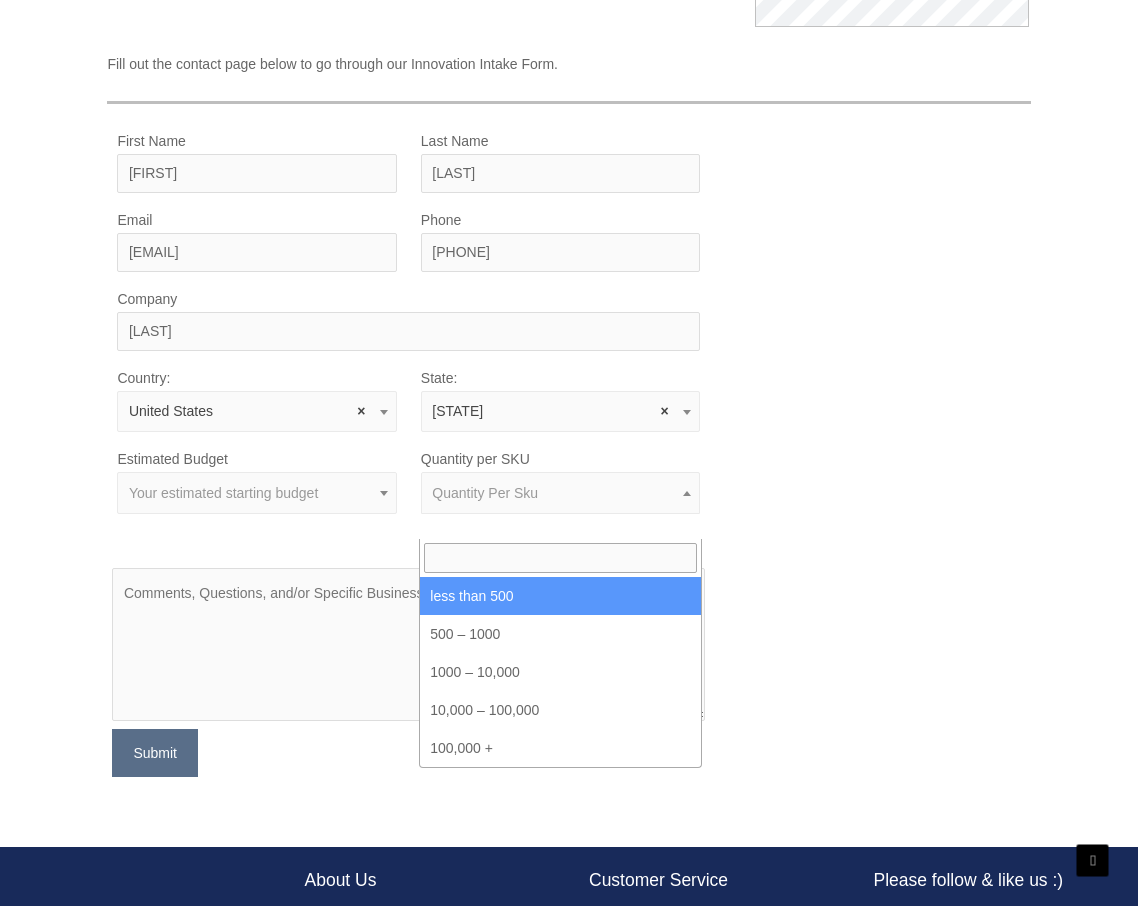 click on "Quantity Per Sku" at bounding box center (485, 493) 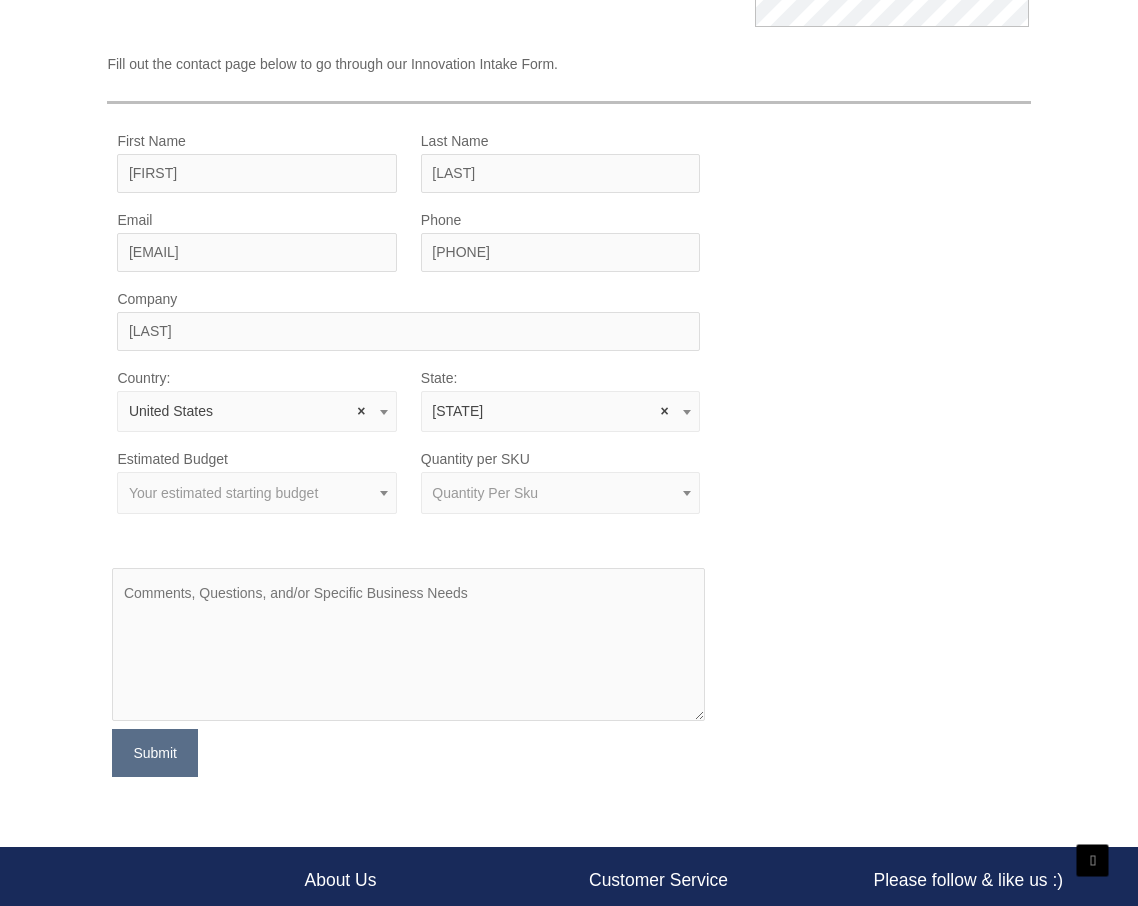 click on "MOQ TRIGGER
STEP 2 TRIGGER" at bounding box center [582, -98] 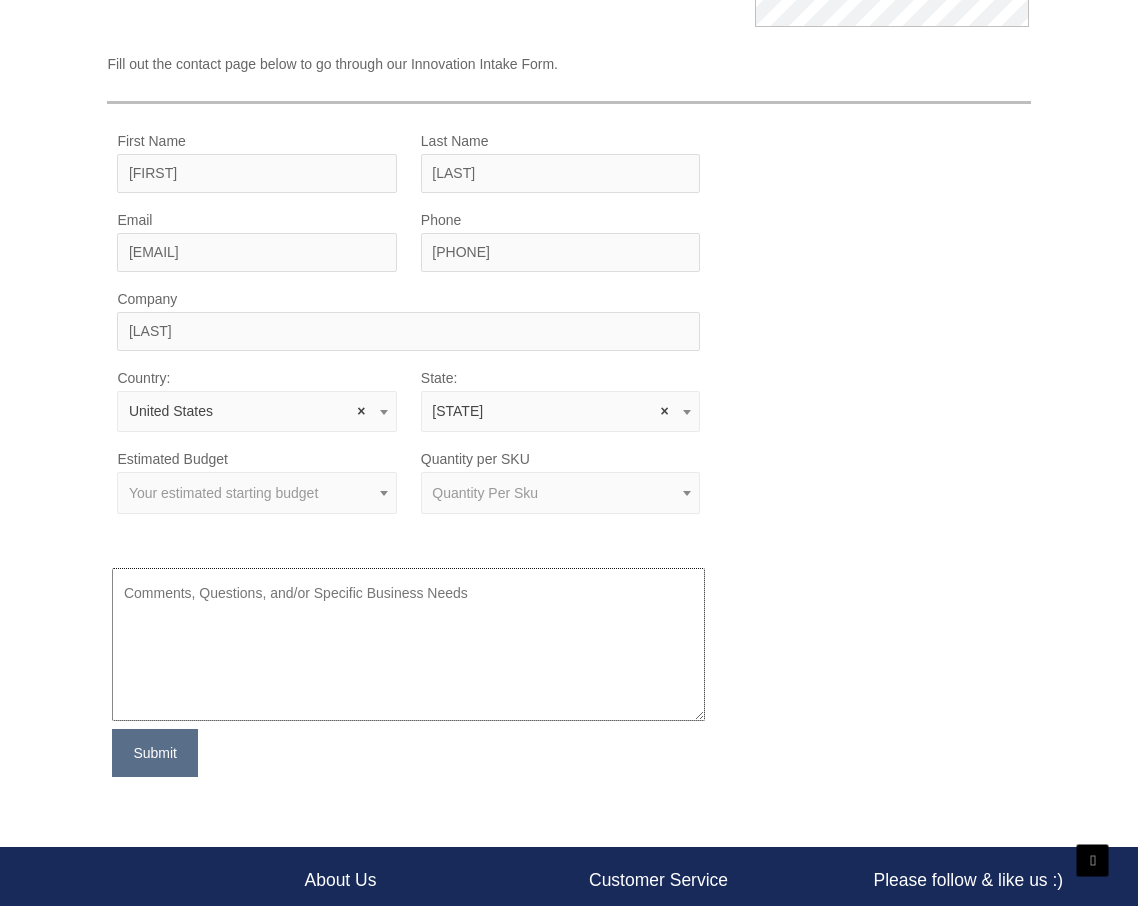click at bounding box center (408, 644) 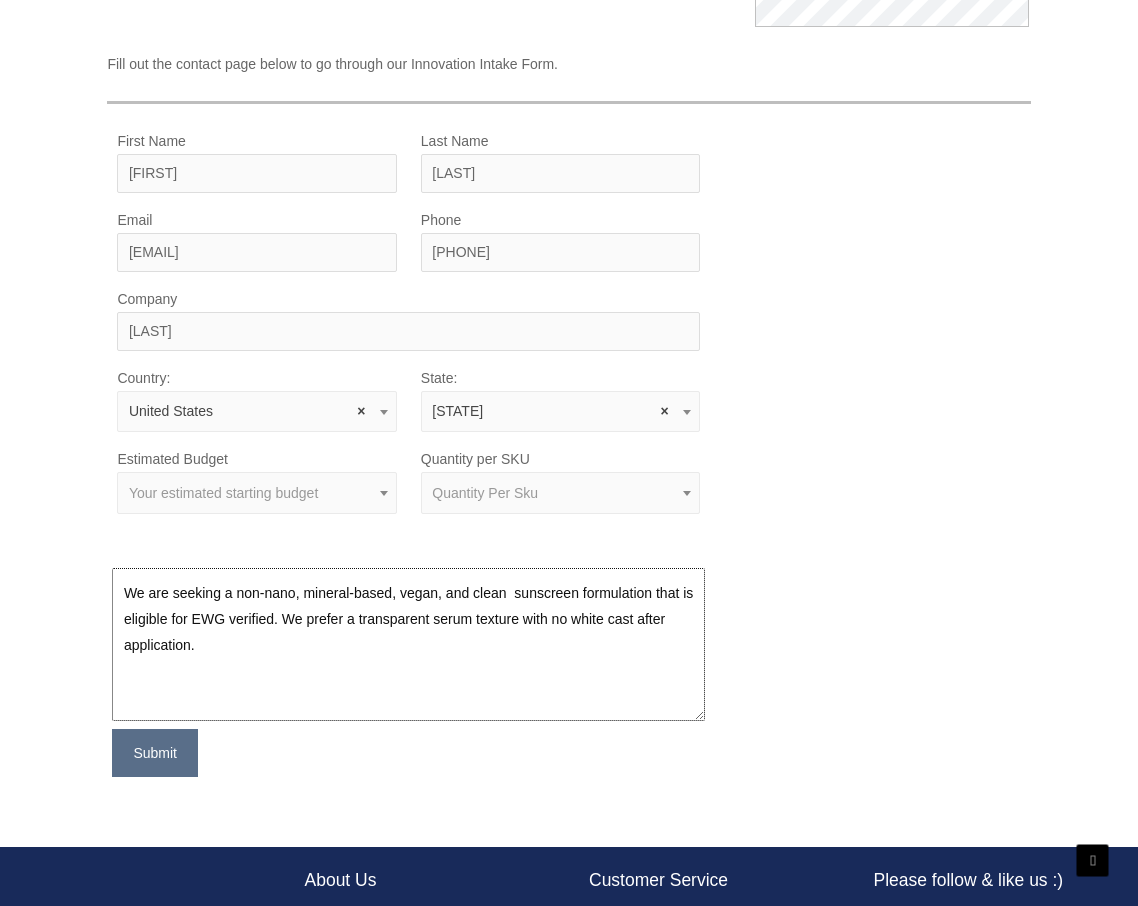 click on "We are seeking a non-nano, mineral-based, vegan, and clean  sunscreen formulation that is eligible for EWG verified. We prefer a transparent serum texture with no white cast after application." at bounding box center [408, 644] 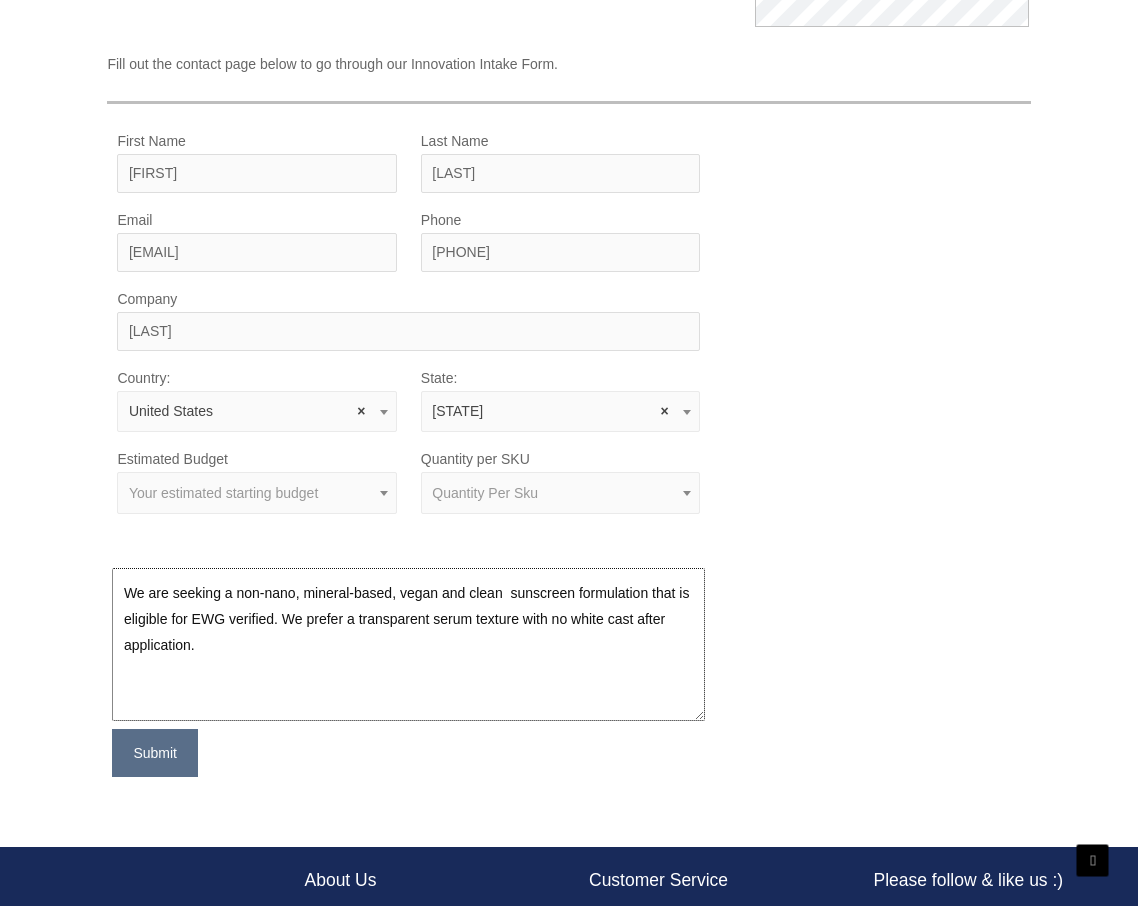 click on "We are seeking a non-nano, mineral-based, vegan and clean  sunscreen formulation that is eligible for EWG verified. We prefer a transparent serum texture with no white cast after application." at bounding box center (408, 644) 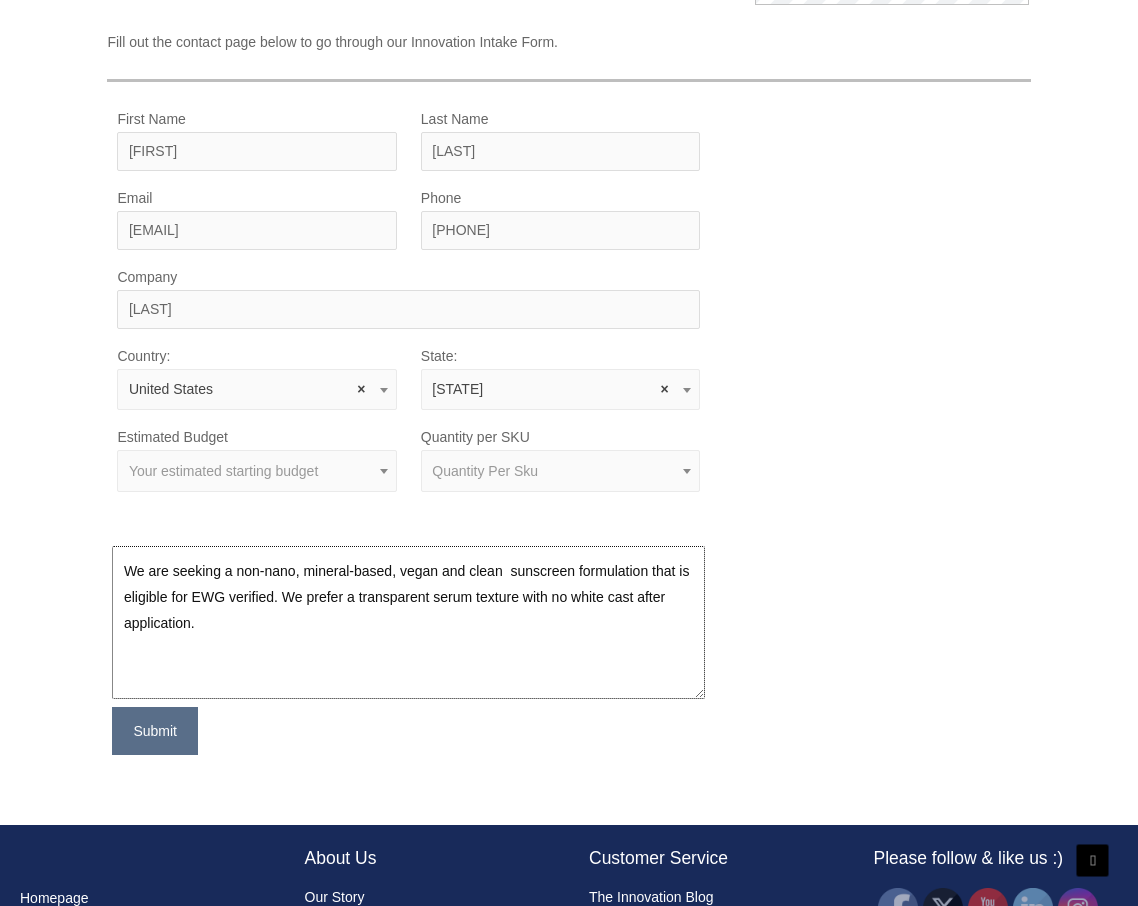 scroll, scrollTop: 1214, scrollLeft: 0, axis: vertical 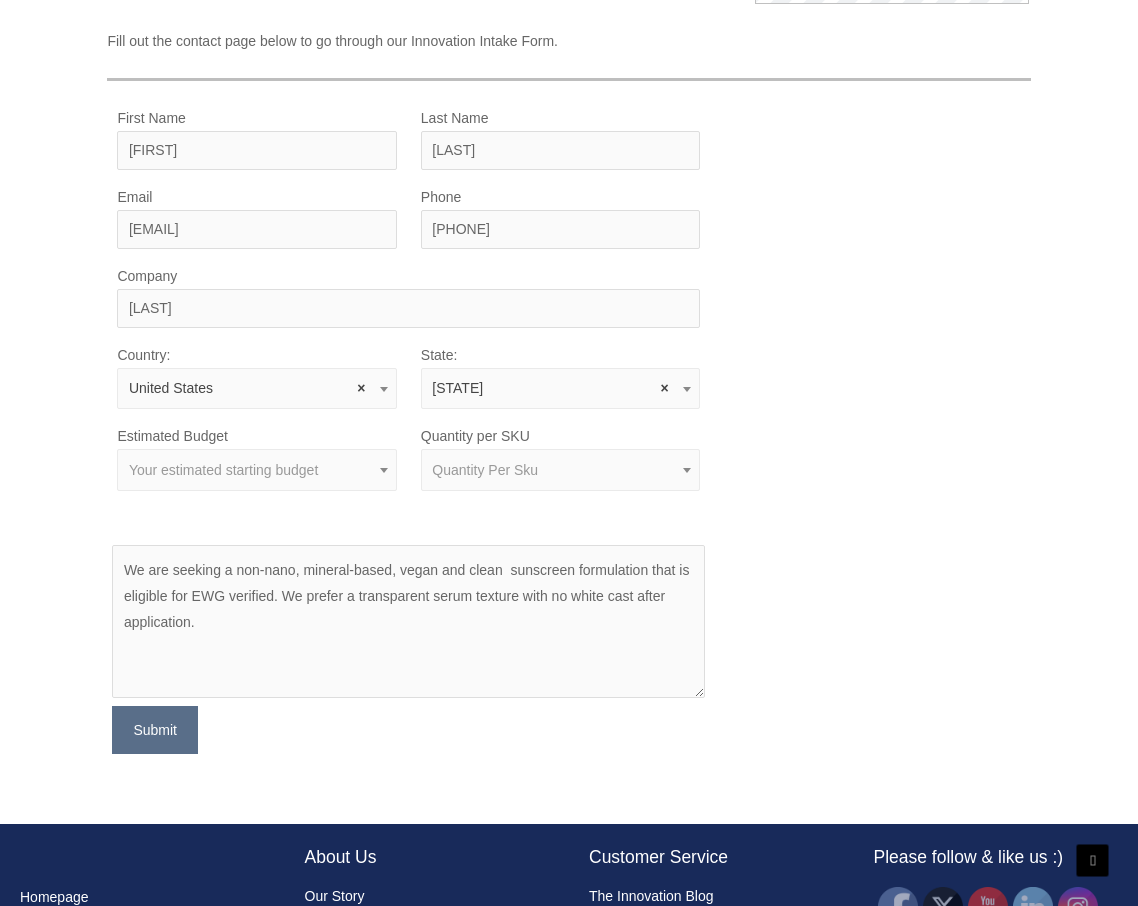 click on "Quantity Per Sku" at bounding box center [560, 470] 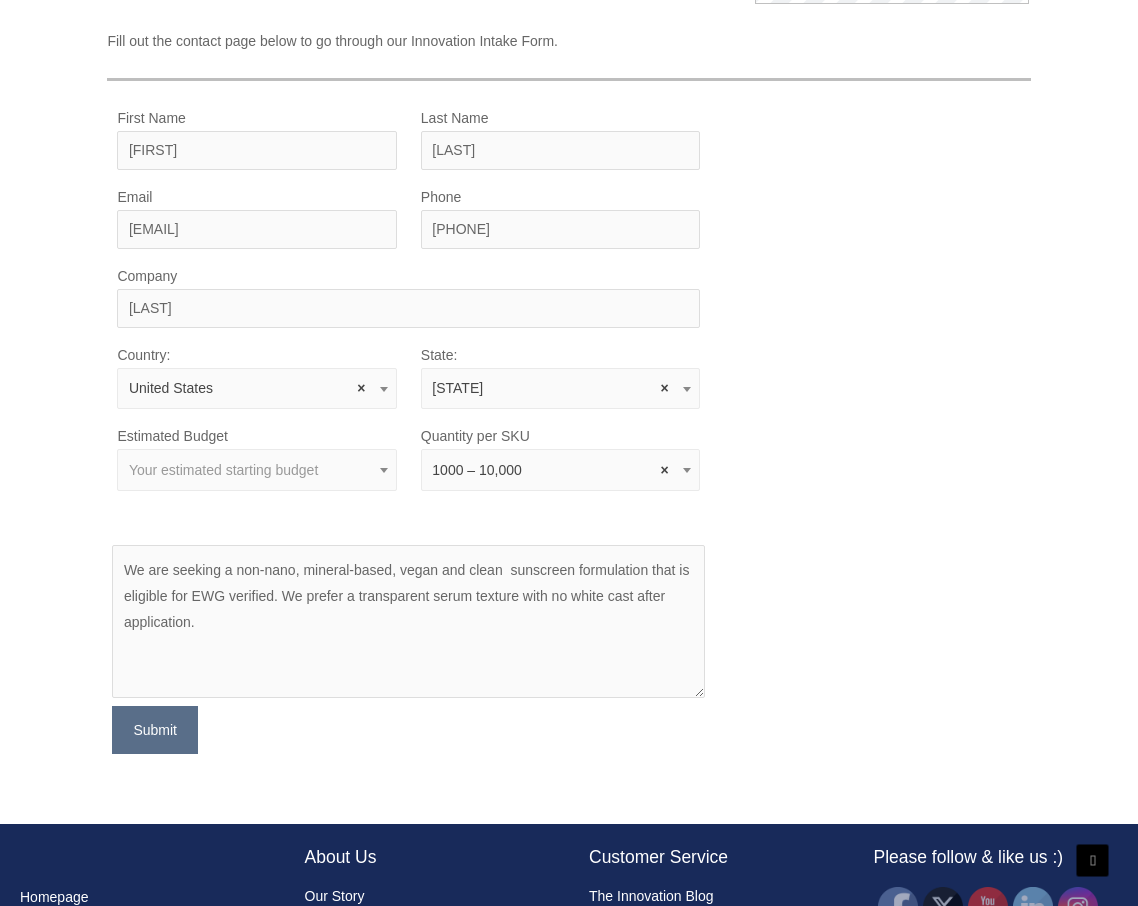 click on "MOQ TRIGGER
STEP 2 TRIGGER" at bounding box center [582, -121] 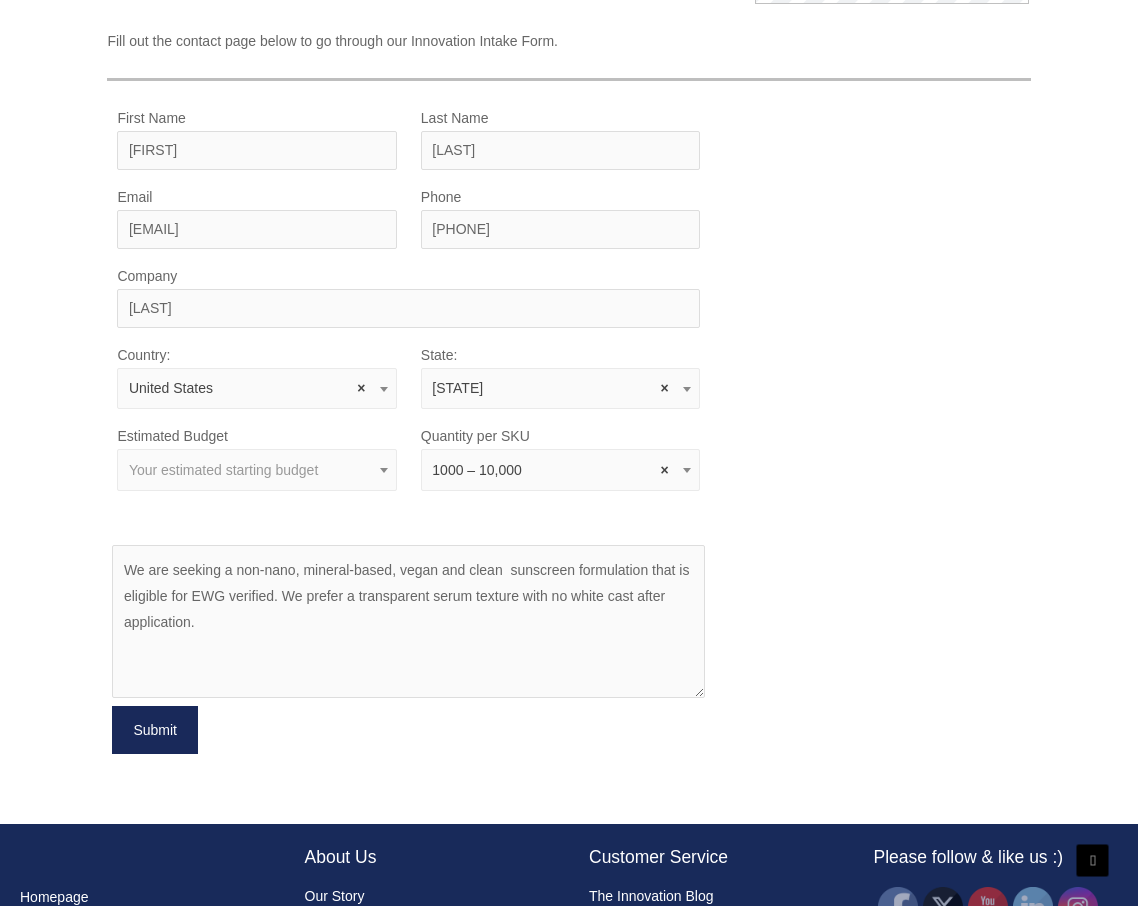 click on "Submit" at bounding box center [155, 730] 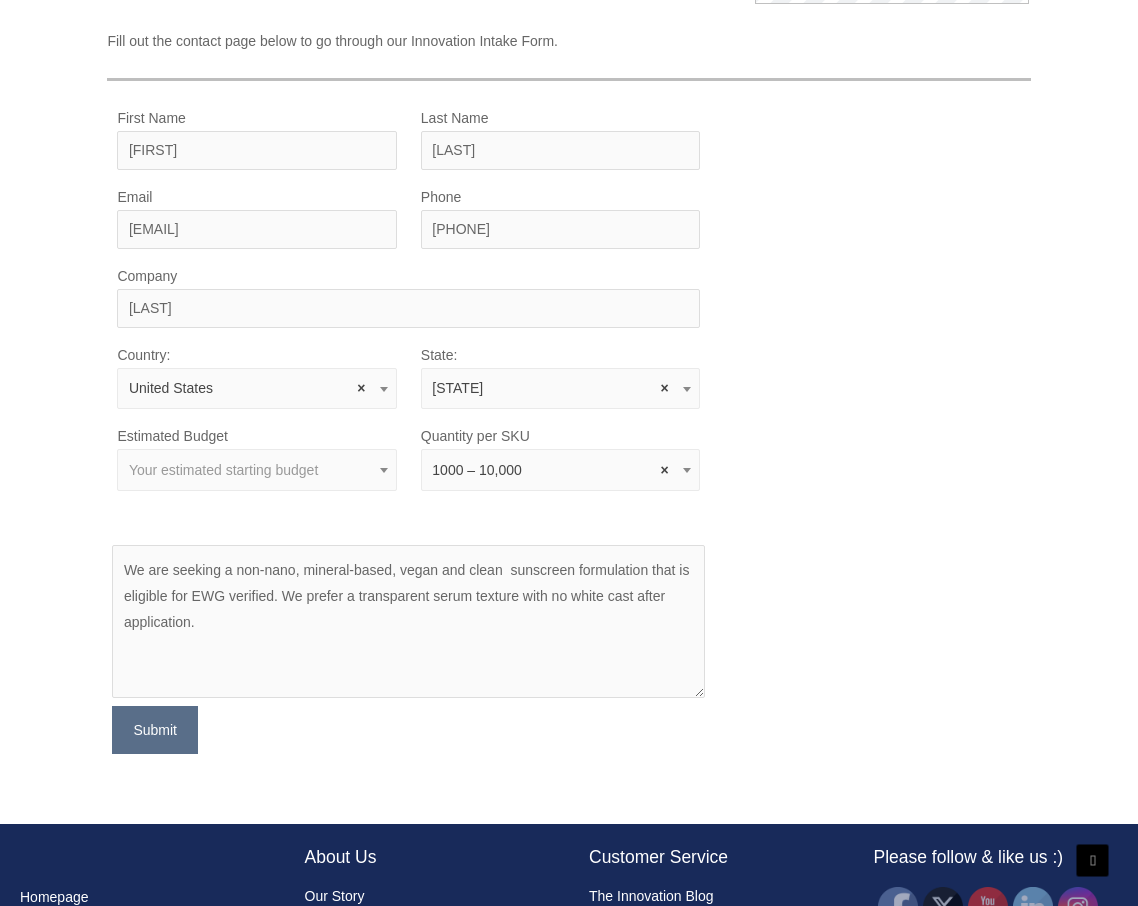 click on "Your estimated starting budget" at bounding box center [223, 470] 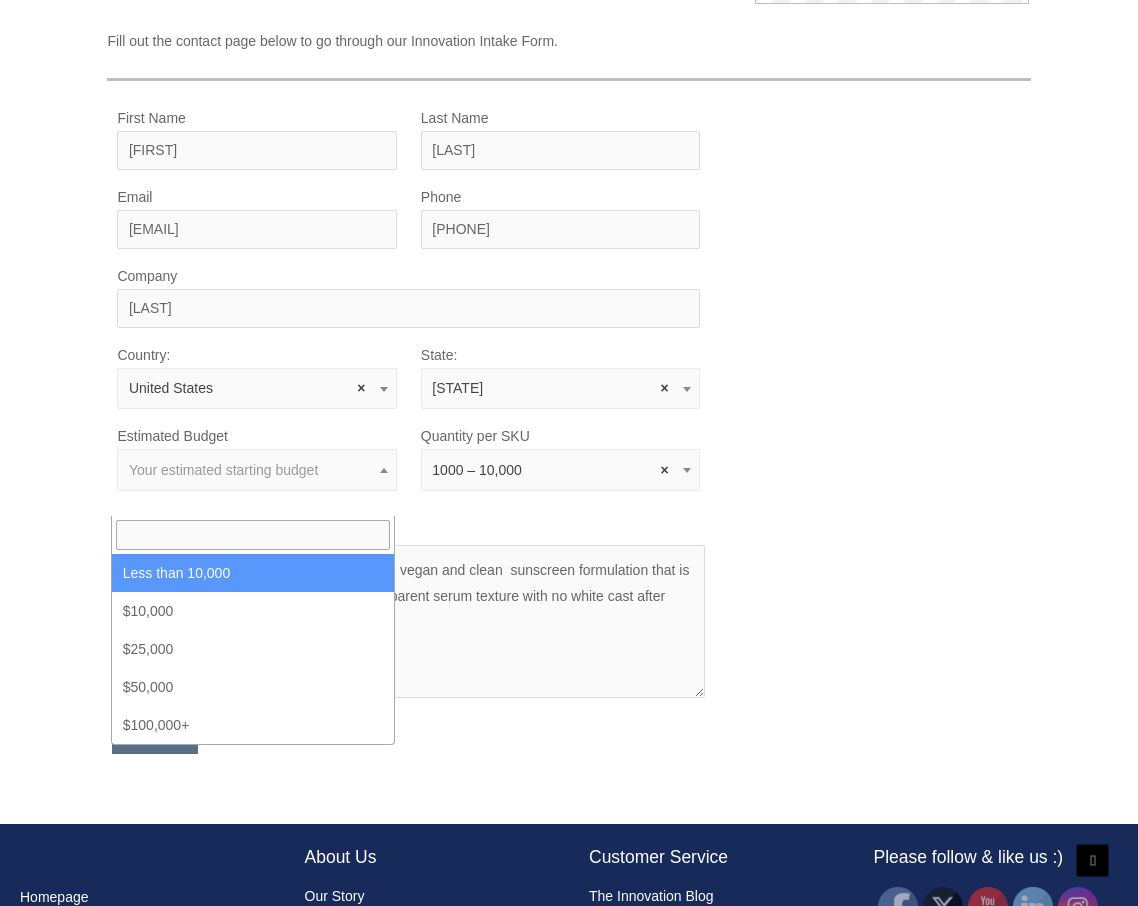 click on "First Name
Amber
Last Name
Ghang
Email
dayeon3117@outlook.com
Phone
4106155939
Company
Seranthos
Country:
Select country United States Afghanistan Aland Islands Albania Algeria Andorra American Samoa Angola Anguilla Antarctica Antigua and Barbuda Argentina Armenia Aruba Australia Austria Azerbaijan Bahamas Bahrain Bangladesh Barbados Belarus Belgium Belize Benin Bermuda Bhutan Bolivia Bonaire, Saint Eustatius and Saba Bosnia and Herzegovina Botswana Bouvet Island Brazil British Indian Ocean Territory Brunei Darussalam Bulgaria Burkina Faso Burundi Cambodia Cameroon Canada Cape Verde Cayman Islands Central African Republic CCeuta and Melilla Chad Chile China Christmas Island Cocos (Keeling) Islands Colombia Comoros Congo, Republic of Congo, Democratic Republic of Cook Islands Costa Rica Cote d'Ivoire Croatia/Hrvatska Cuba Curaçao Cyprus Czech Republic Denmark Djibouti Dominica Dominican Republic East Timor Ecuador Egypt ×" at bounding box center [408, 430] 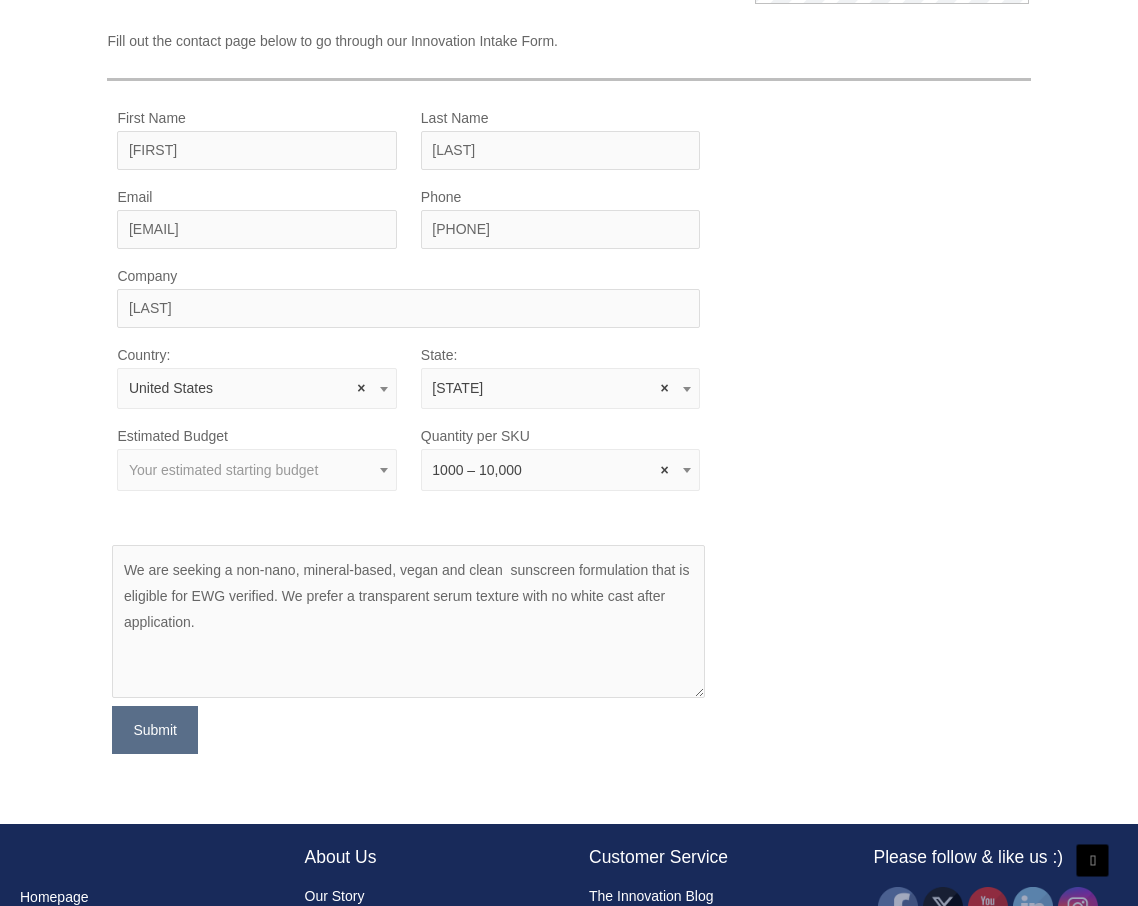 click on "× 1000 – 10,000" at bounding box center [560, 470] 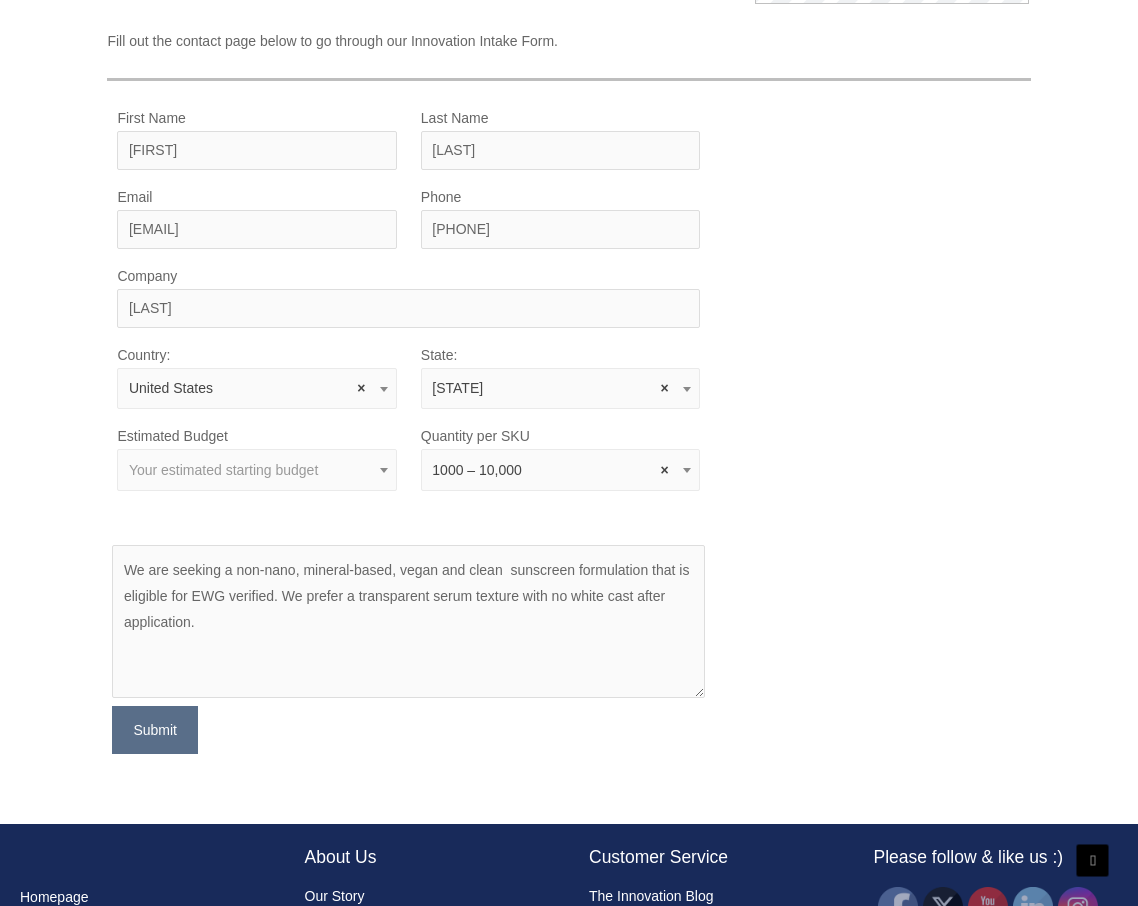 click on "MOQ TRIGGER
STEP 2 TRIGGER" at bounding box center [582, -121] 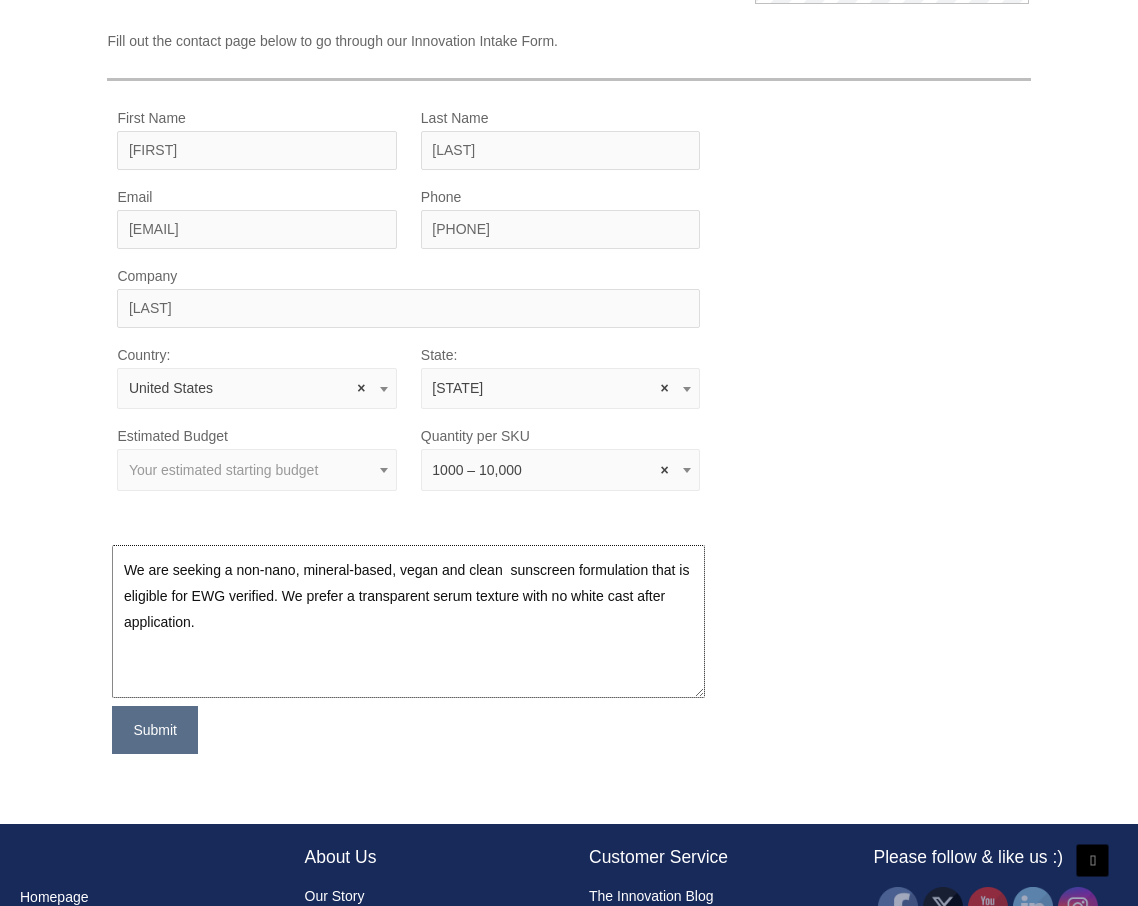 click on "We are seeking a non-nano, mineral-based, vegan and clean  sunscreen formulation that is eligible for EWG verified. We prefer a transparent serum texture with no white cast after application." at bounding box center (408, 621) 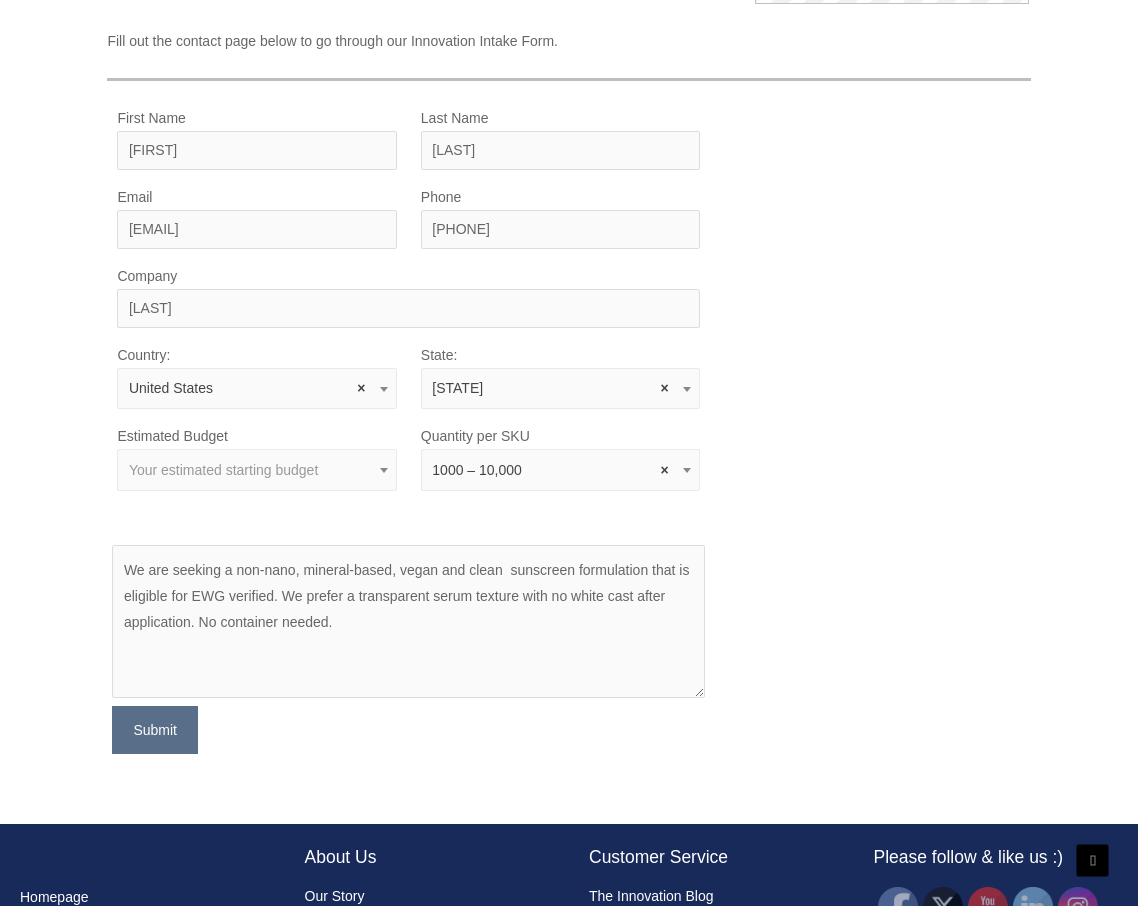 click on "Your estimated starting budget" at bounding box center (223, 470) 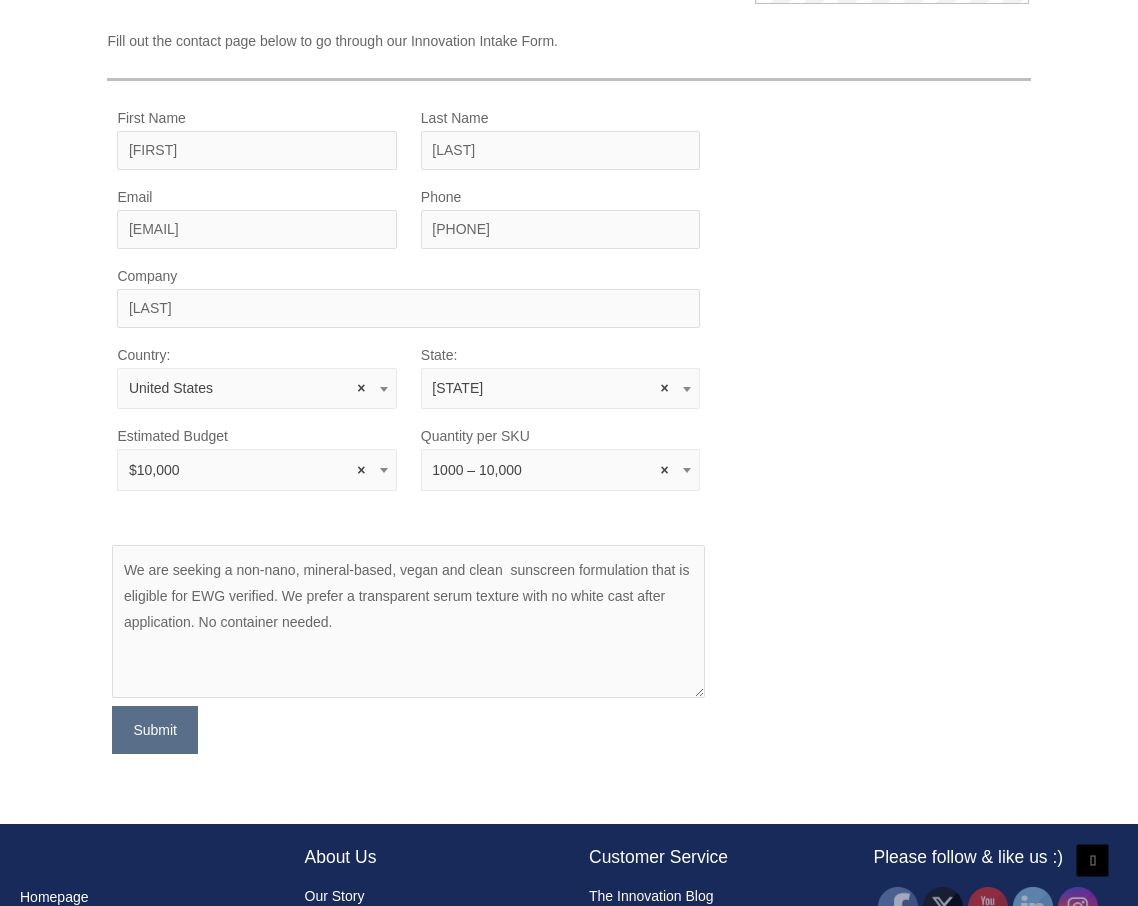 click on "MOQ TRIGGER
STEP 2 TRIGGER" at bounding box center (582, -121) 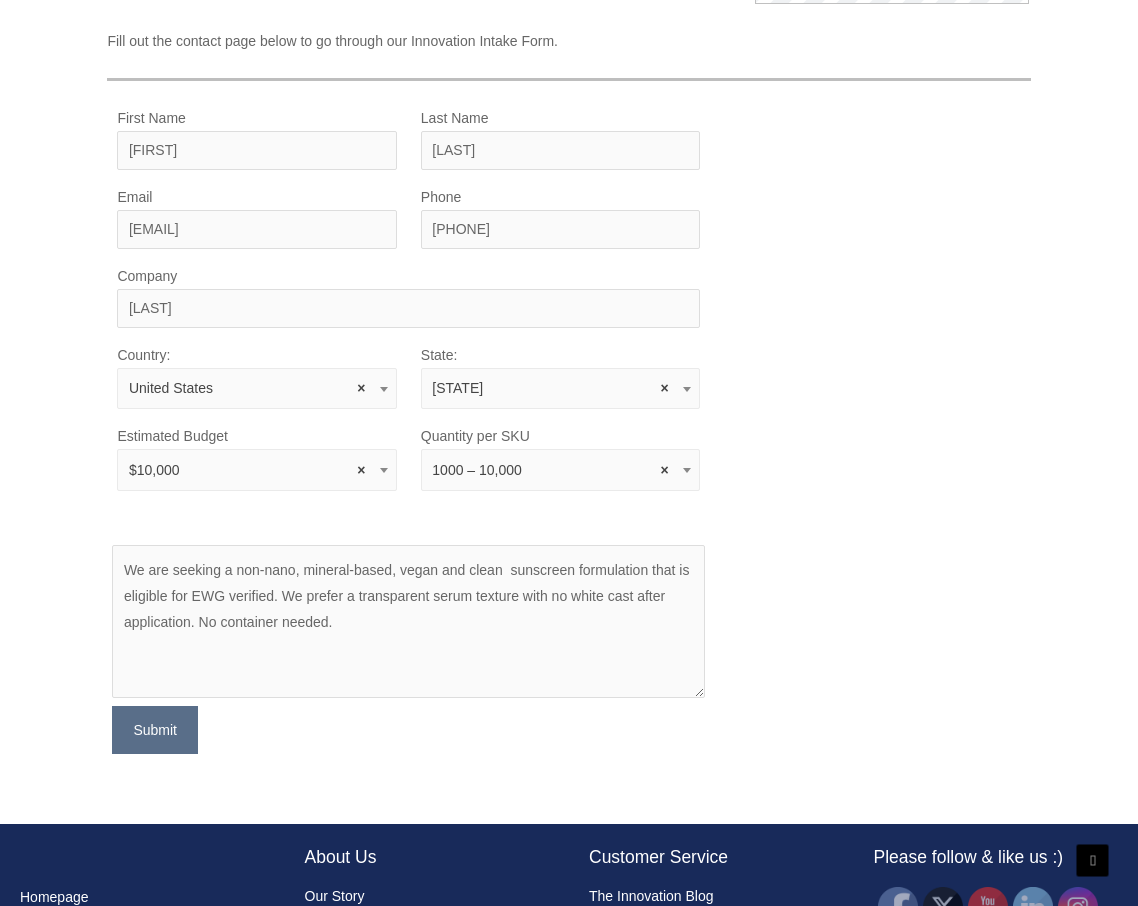 click on "MOQ TRIGGER
STEP 2 TRIGGER" at bounding box center (582, -121) 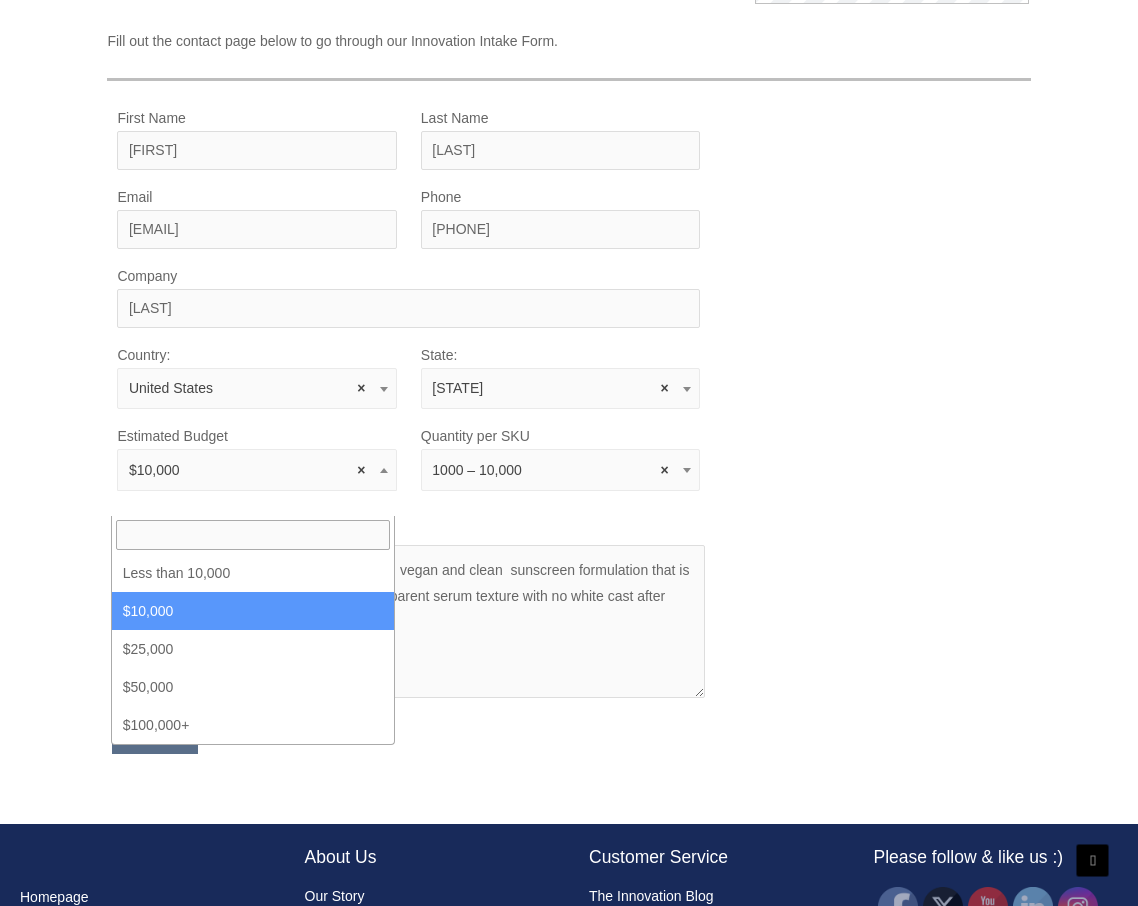 click on "× $10,000" at bounding box center (257, 470) 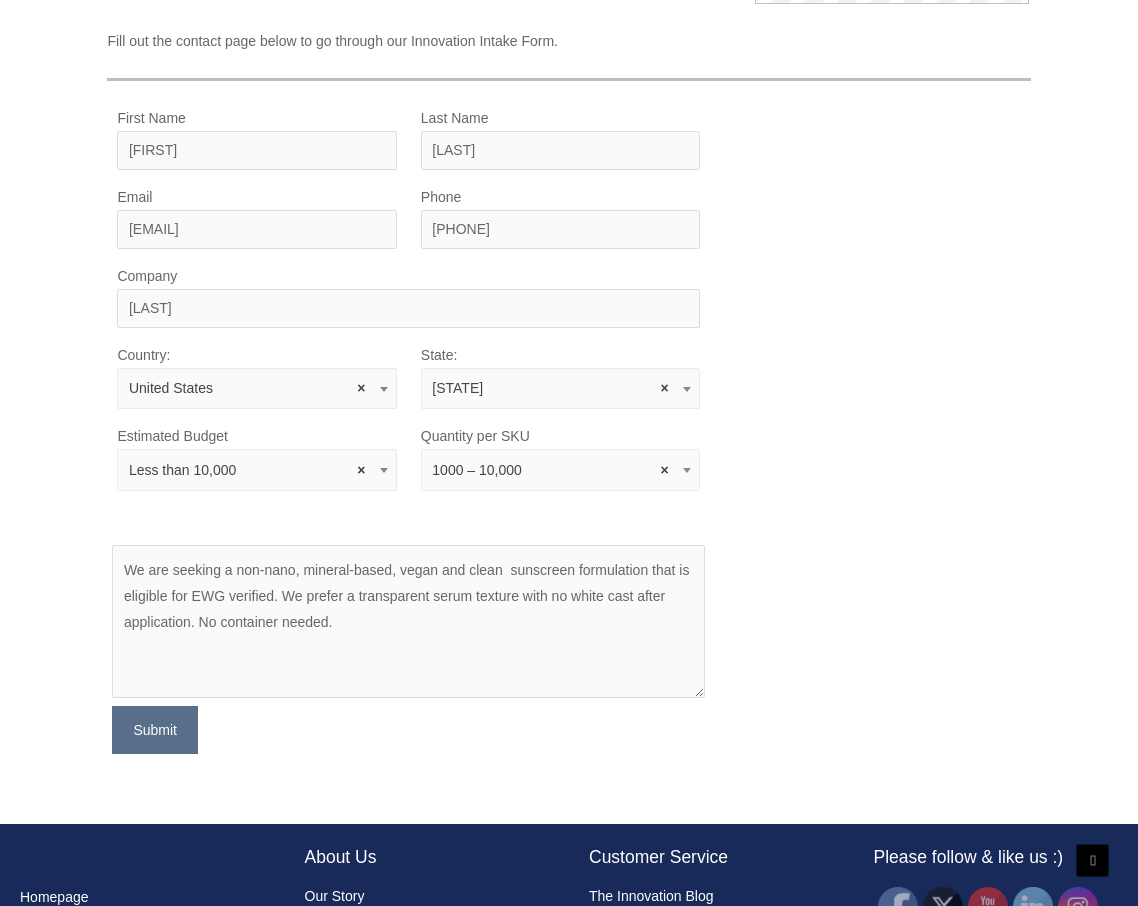 click on "MOQ TRIGGER
STEP 2 TRIGGER" at bounding box center [582, -121] 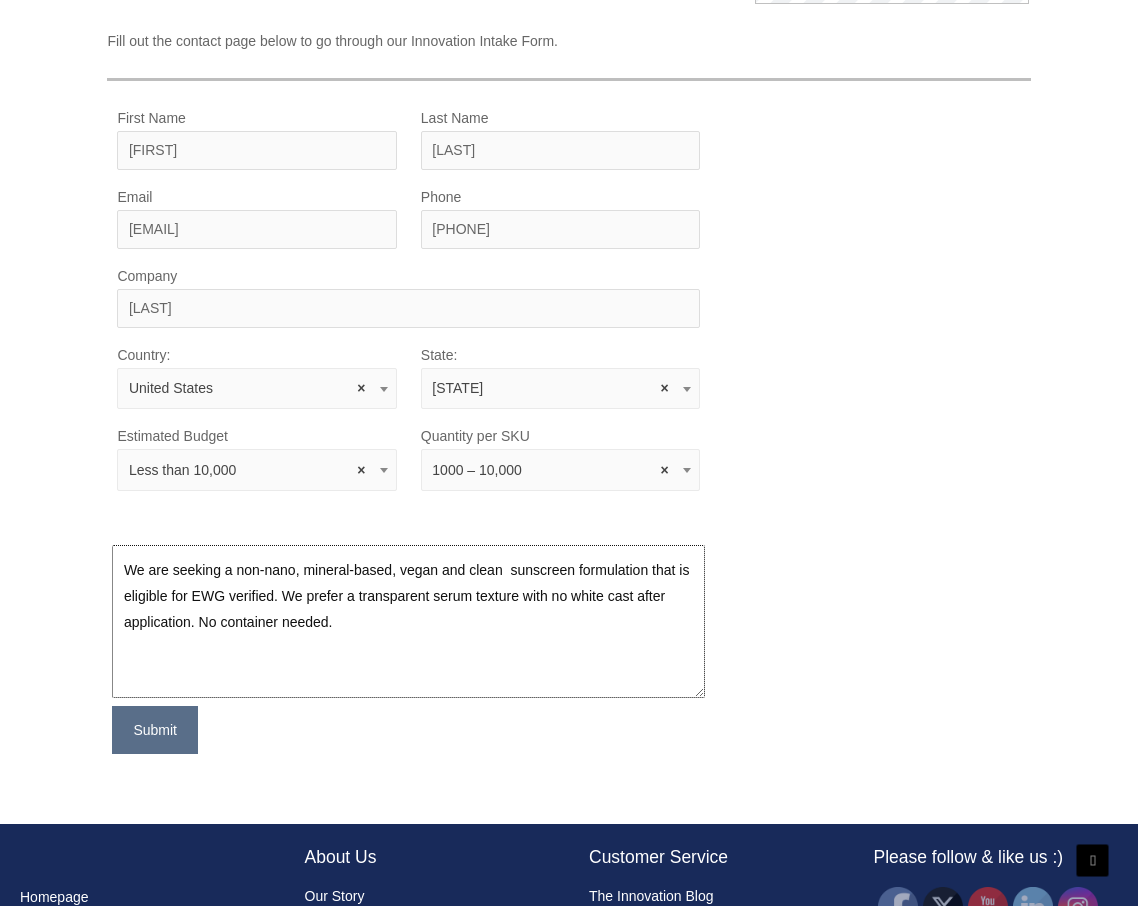 click on "We are seeking a non-nano, mineral-based, vegan and clean  sunscreen formulation that is eligible for EWG verified. We prefer a transparent serum texture with no white cast after application. No container needed." at bounding box center (408, 621) 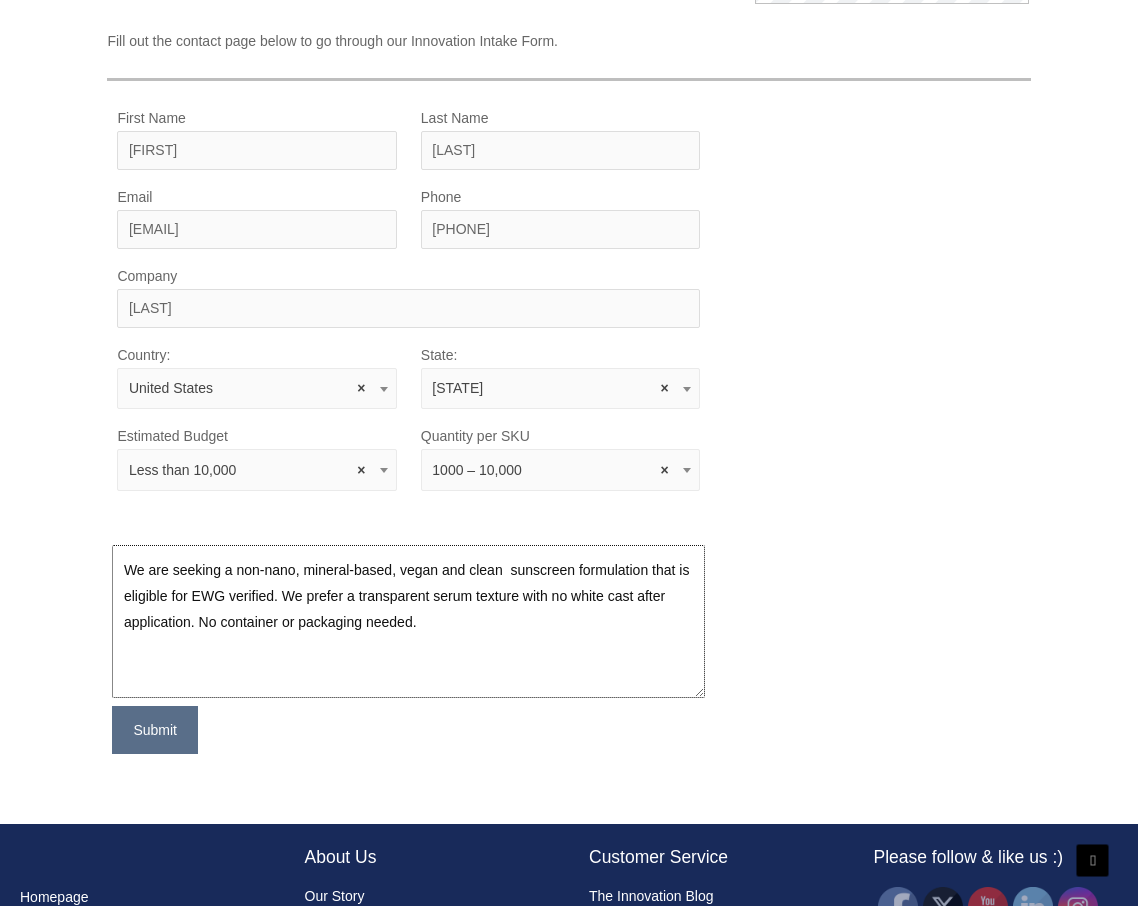 click on "We are seeking a non-nano, mineral-based, vegan and clean  sunscreen formulation that is eligible for EWG verified. We prefer a transparent serum texture with no white cast after application. No container or packaging needed." at bounding box center (408, 621) 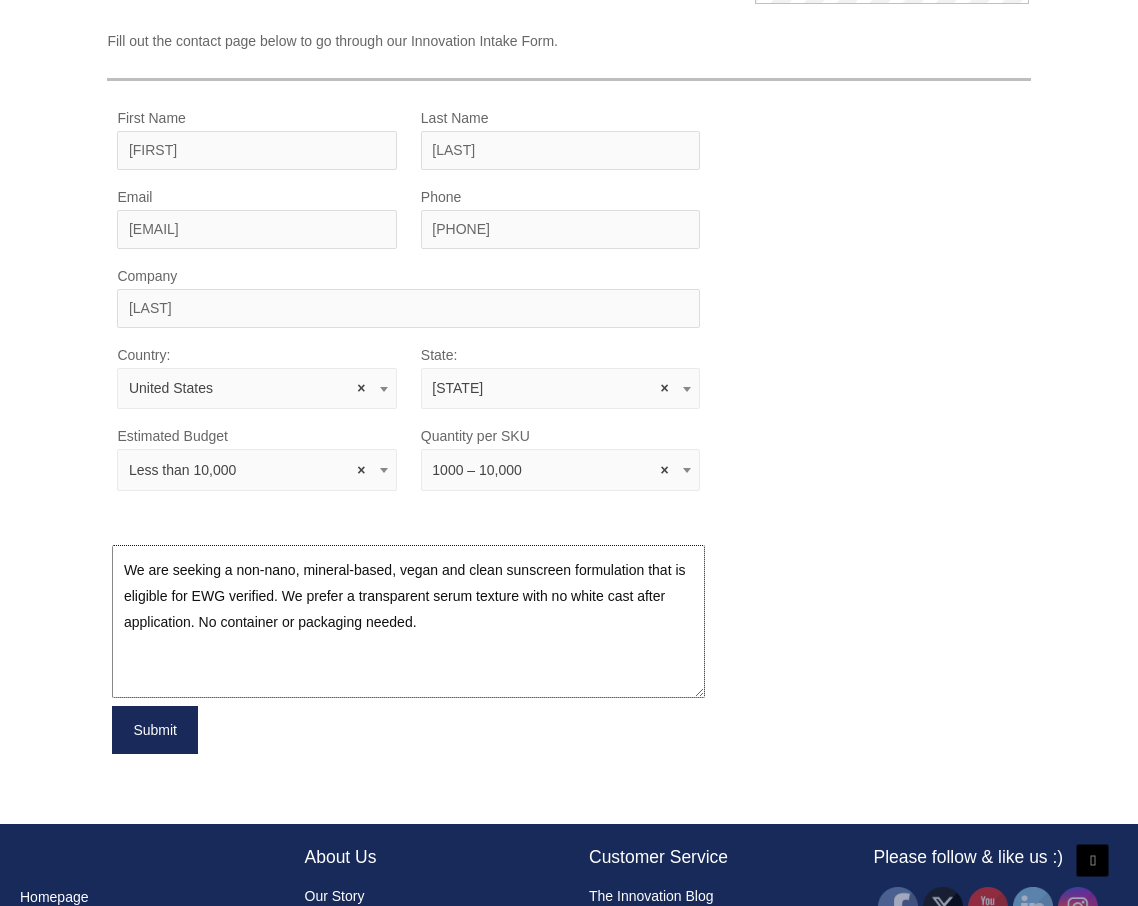 type on "We are seeking a non-nano, mineral-based, vegan and clean sunscreen formulation that is eligible for EWG verified. We prefer a transparent serum texture with no white cast after application. No container or packaging needed." 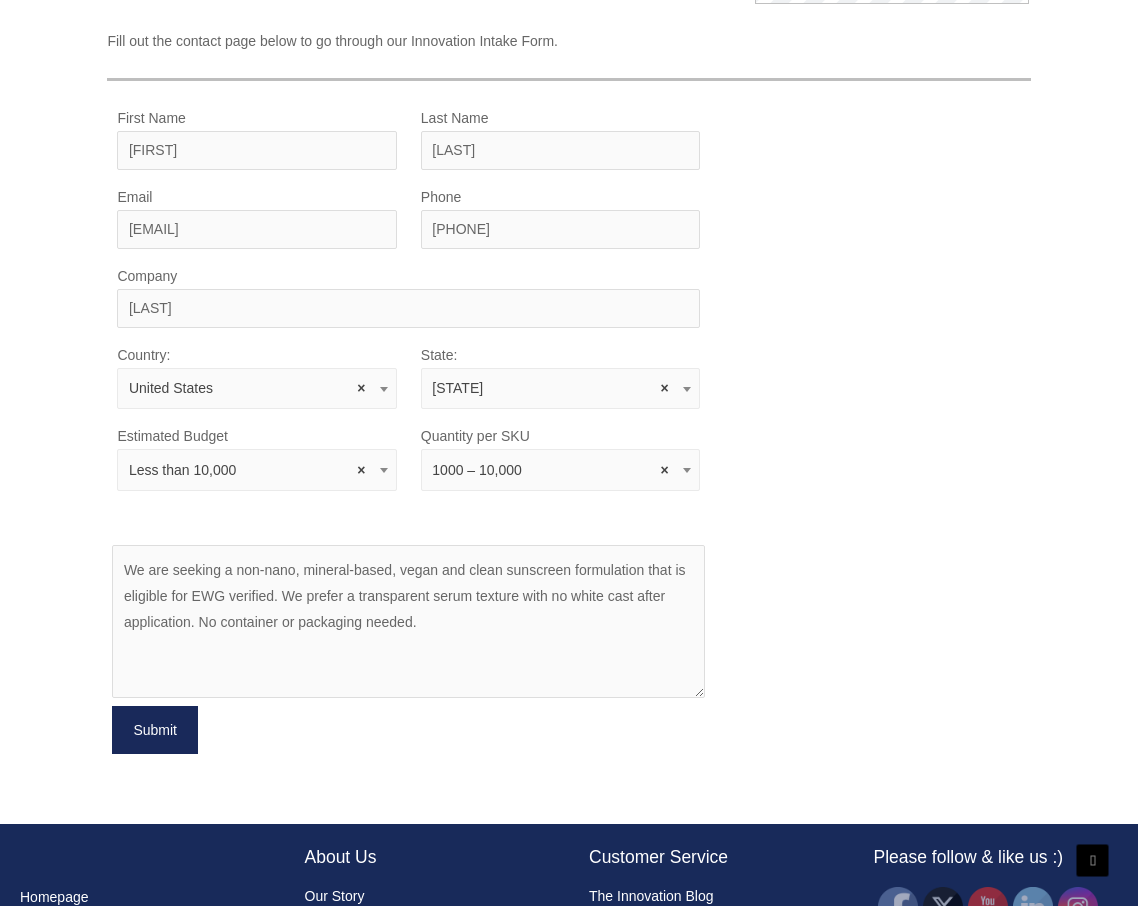 click on "Submit" at bounding box center (155, 730) 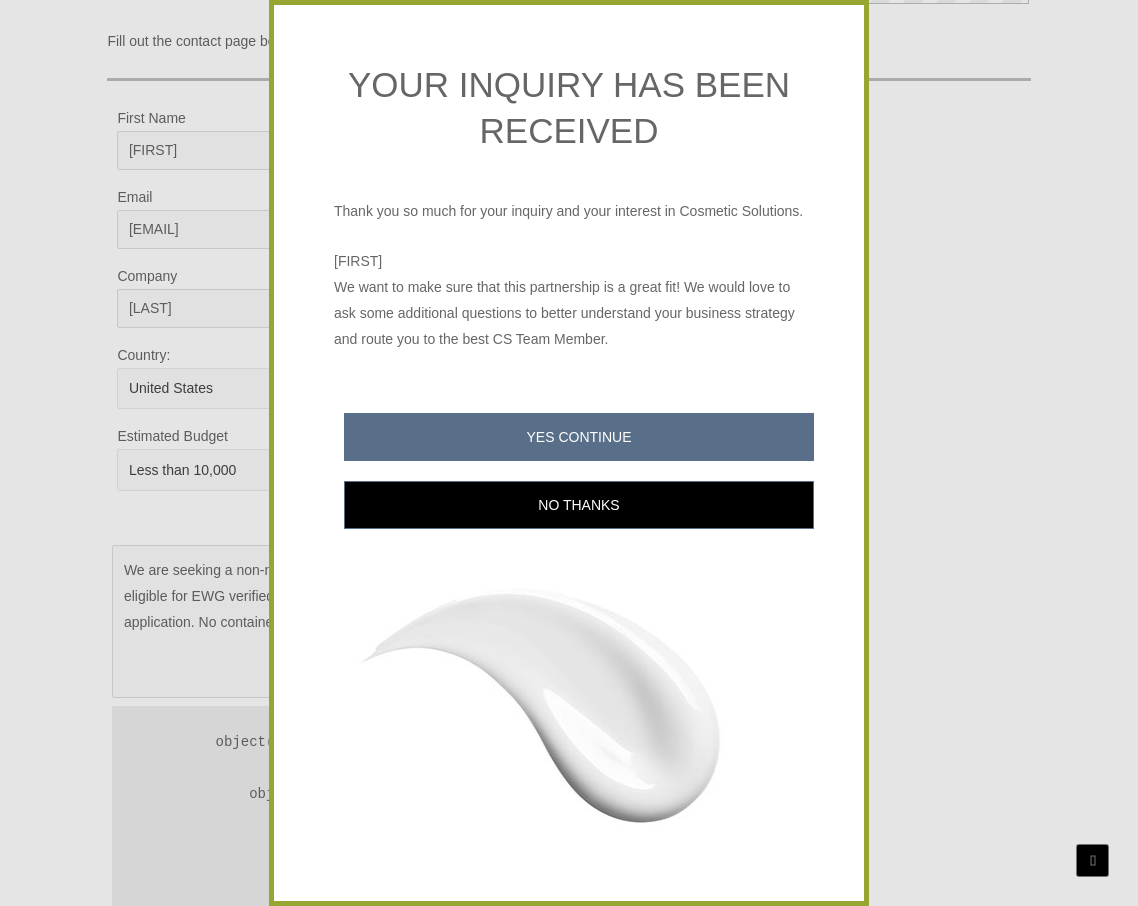 scroll, scrollTop: 4, scrollLeft: 0, axis: vertical 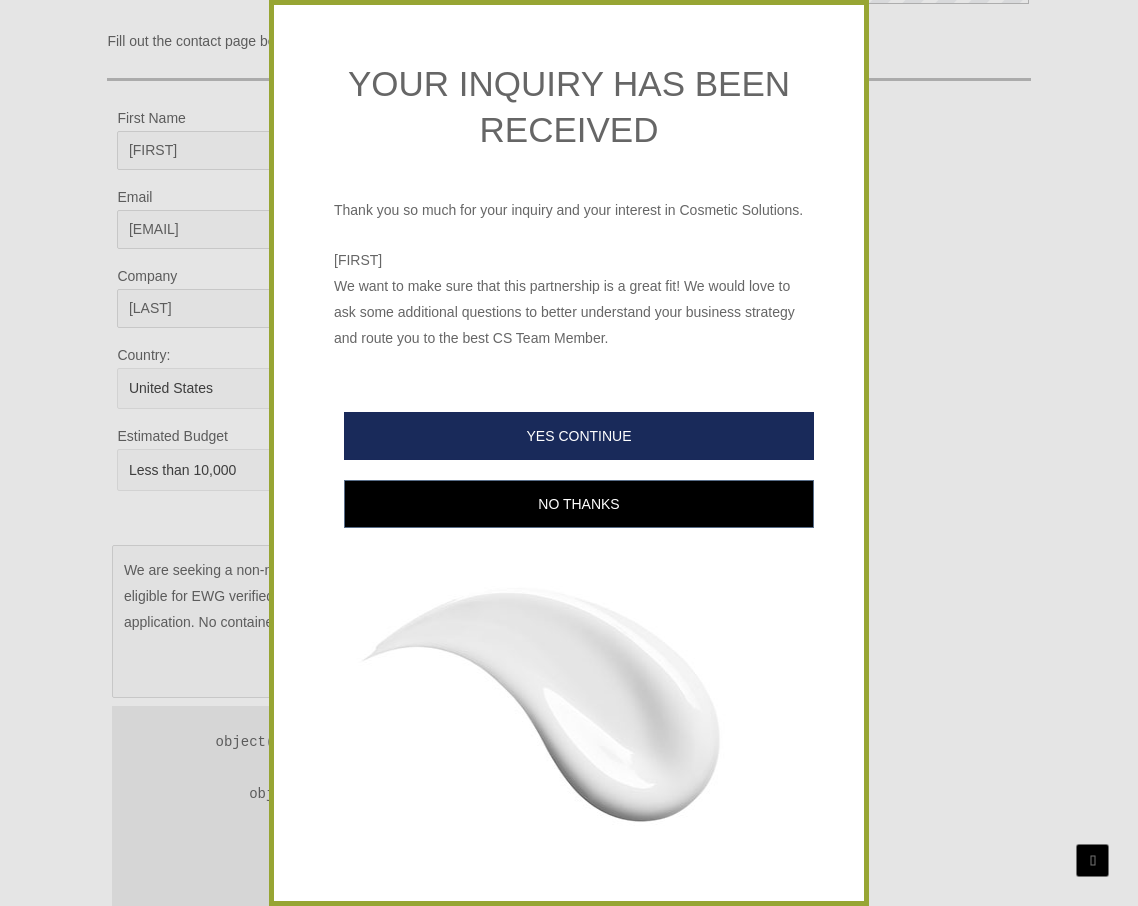 click on "YES CONTINUE" at bounding box center [579, 436] 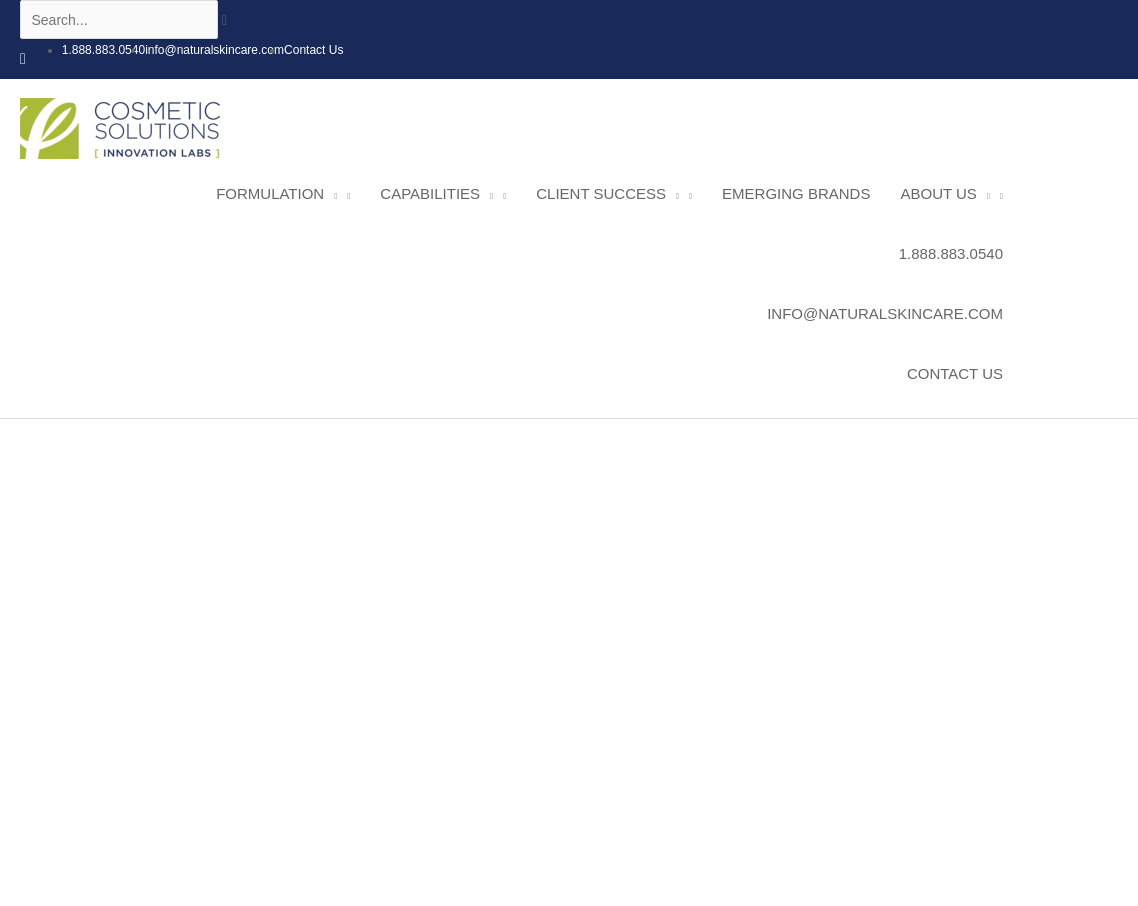 scroll, scrollTop: 0, scrollLeft: 0, axis: both 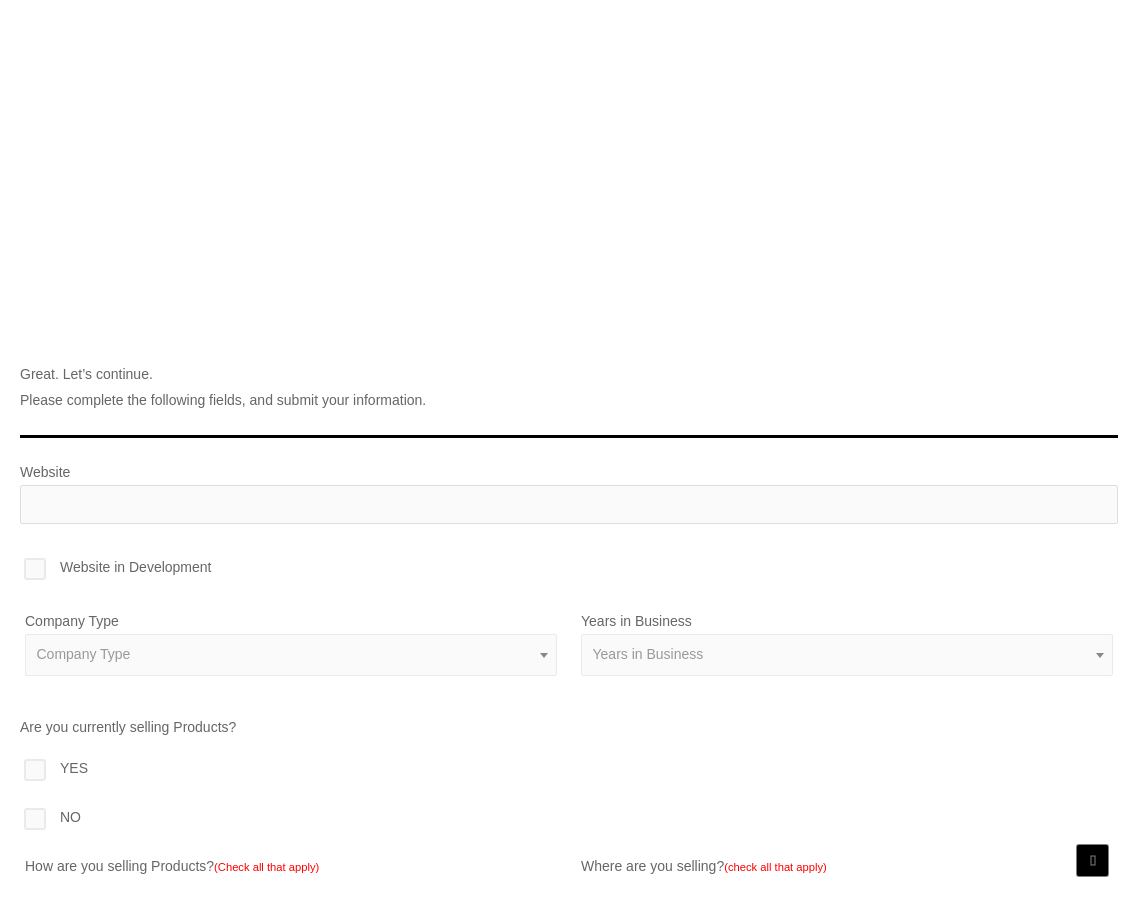 click on "North America" at bounding box center (847, 920) 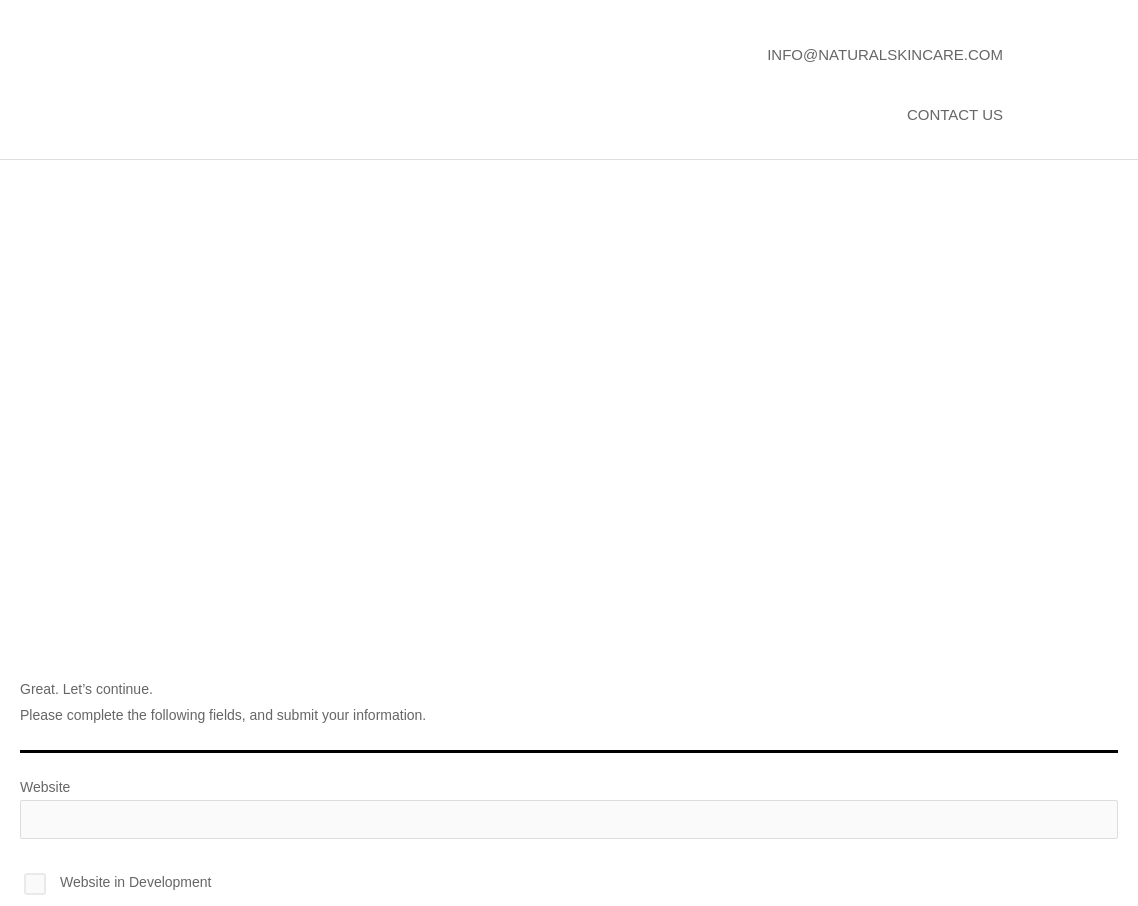 scroll, scrollTop: 258, scrollLeft: 0, axis: vertical 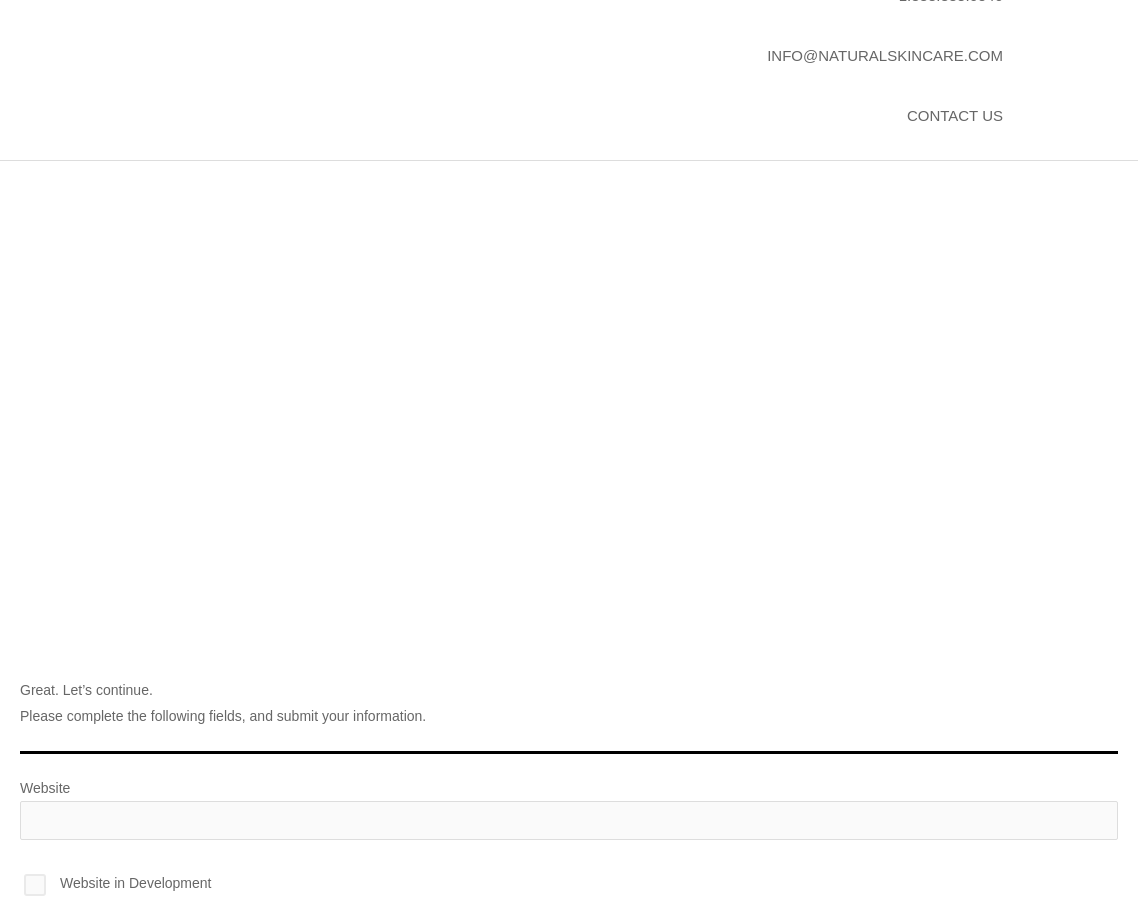 click on "NO" at bounding box center (569, 1137) 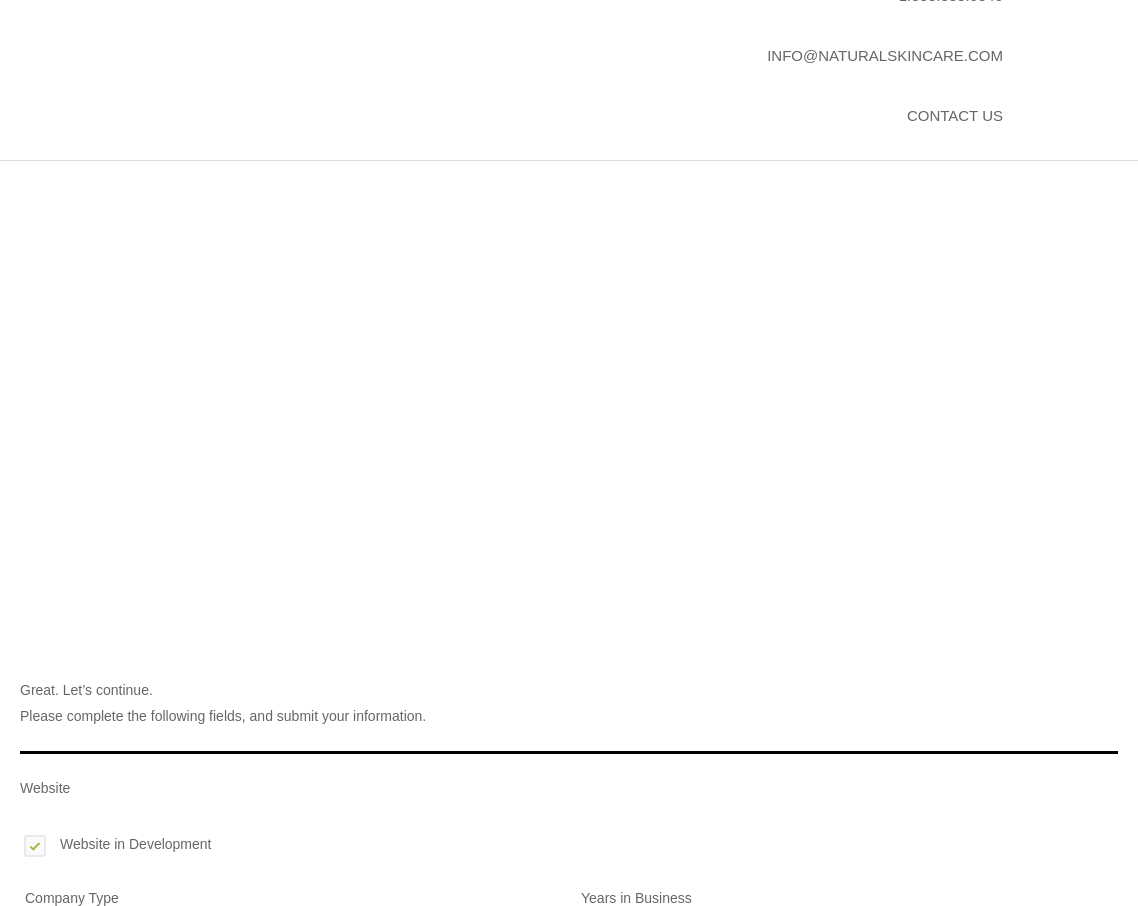 click on "Company Type" at bounding box center [291, 932] 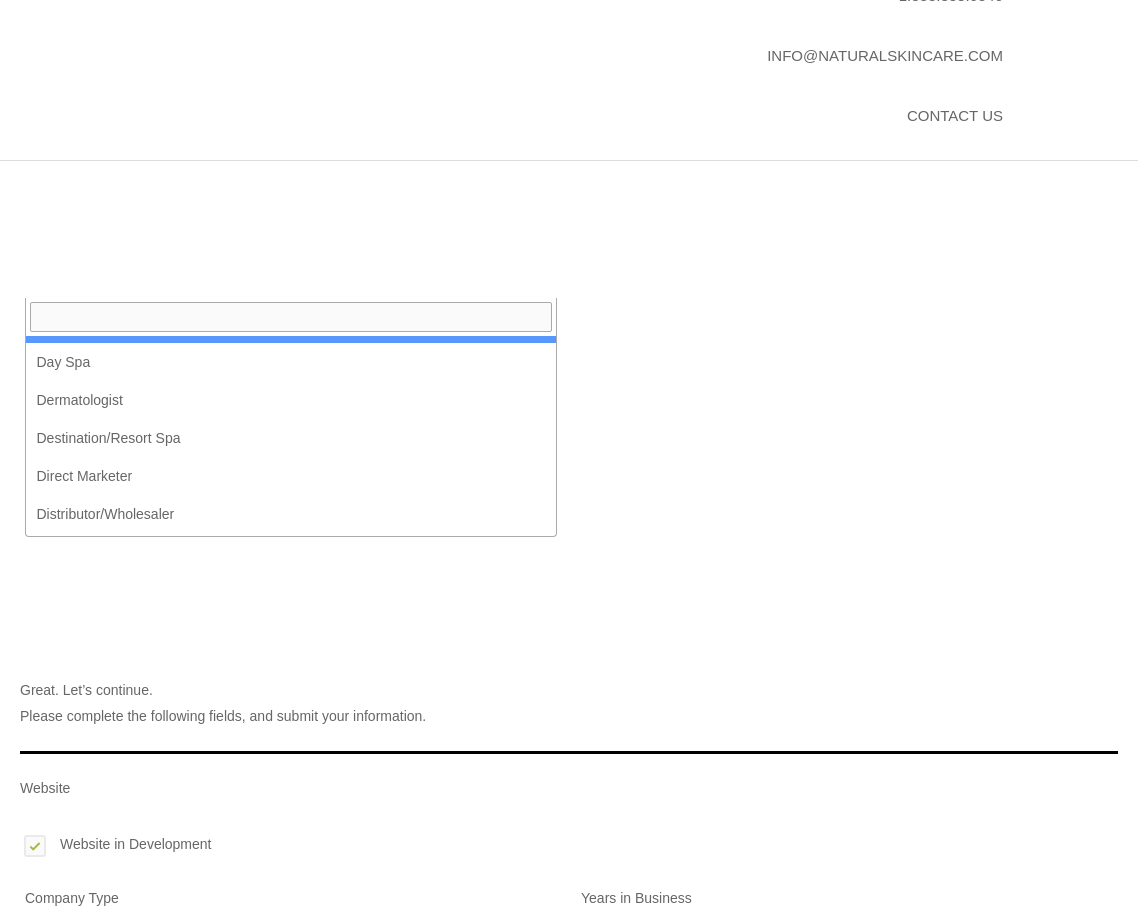 scroll, scrollTop: 0, scrollLeft: 0, axis: both 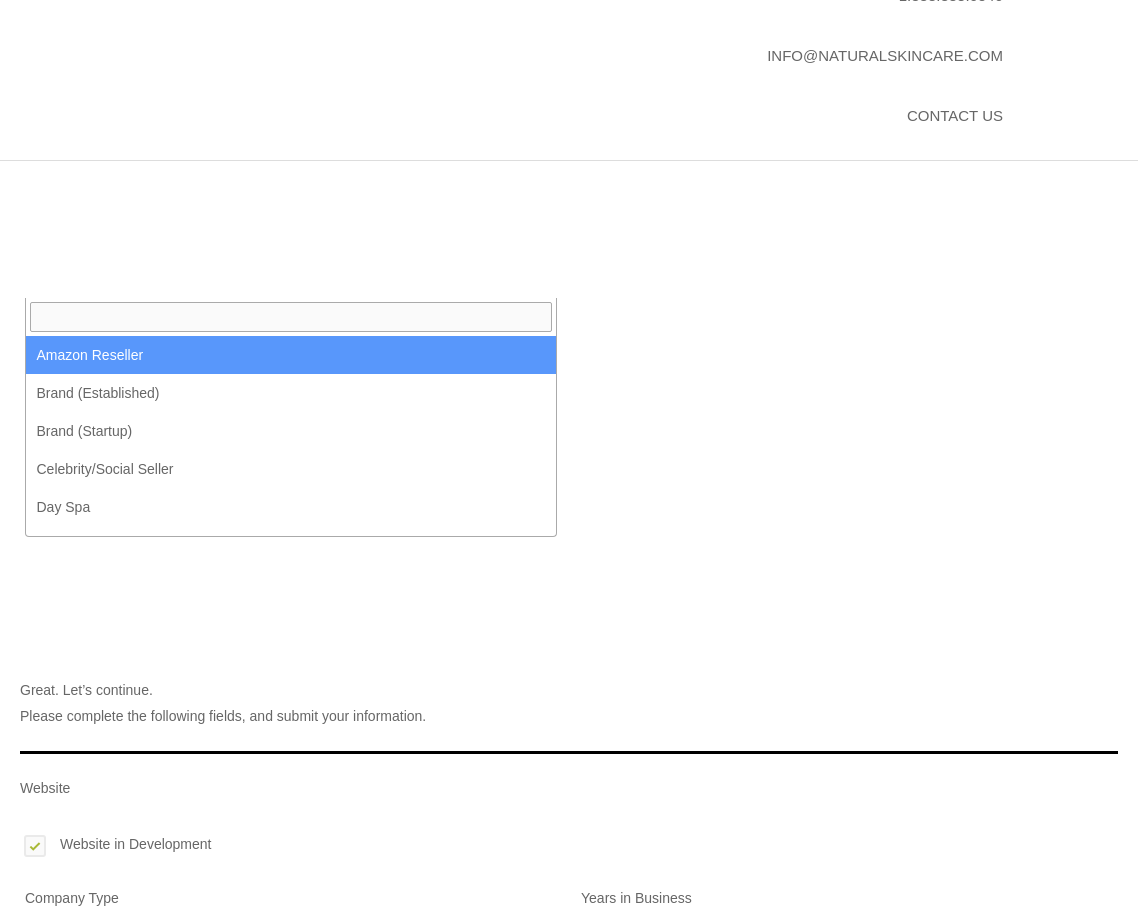 click on "Years in Business" at bounding box center [648, 931] 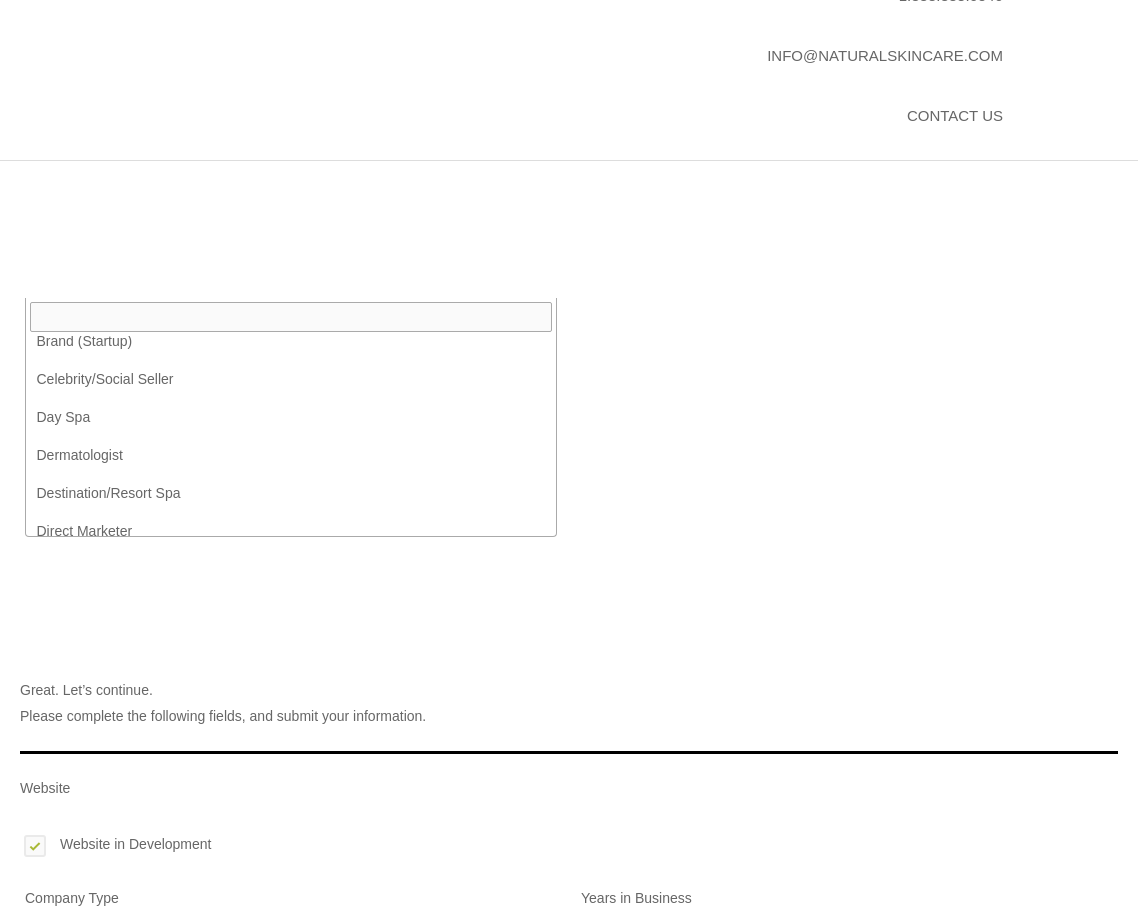 scroll, scrollTop: 0, scrollLeft: 0, axis: both 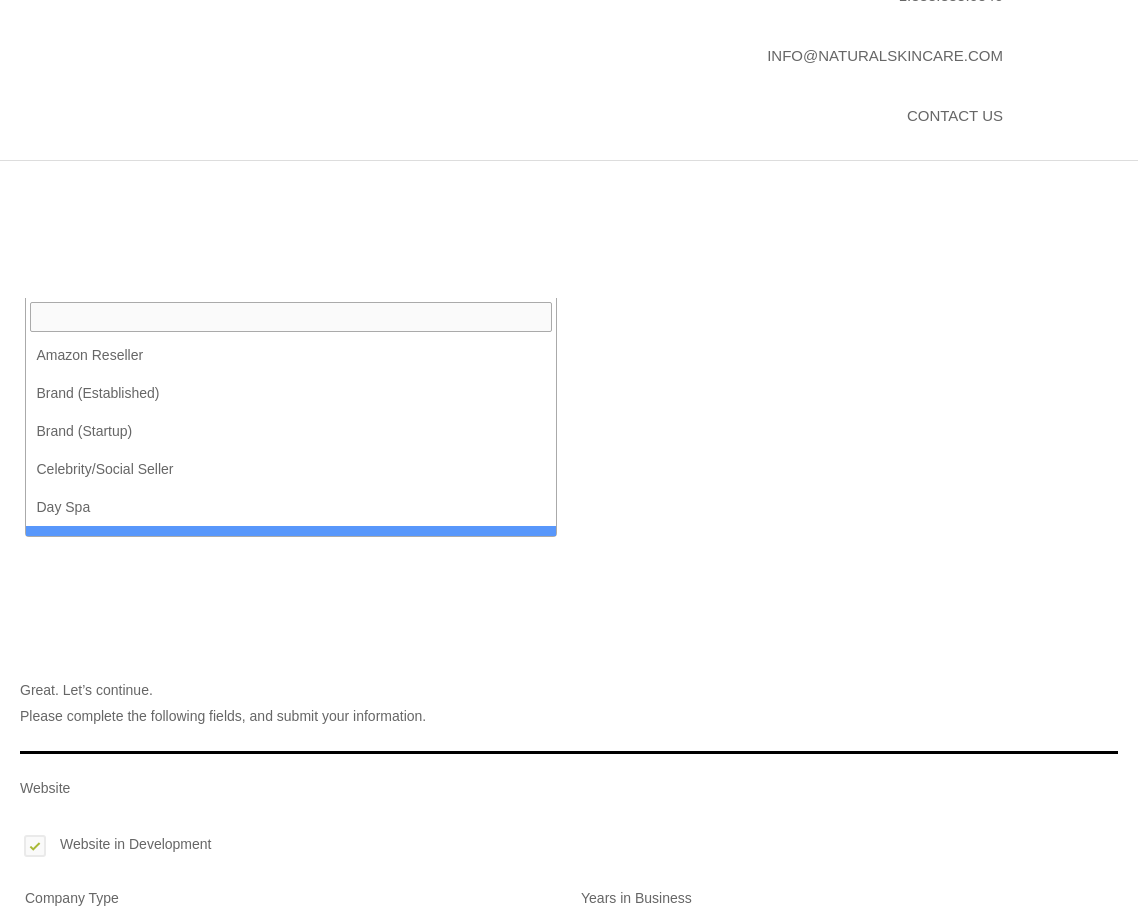 drag, startPoint x: 350, startPoint y: 441, endPoint x: 77, endPoint y: 631, distance: 332.60938 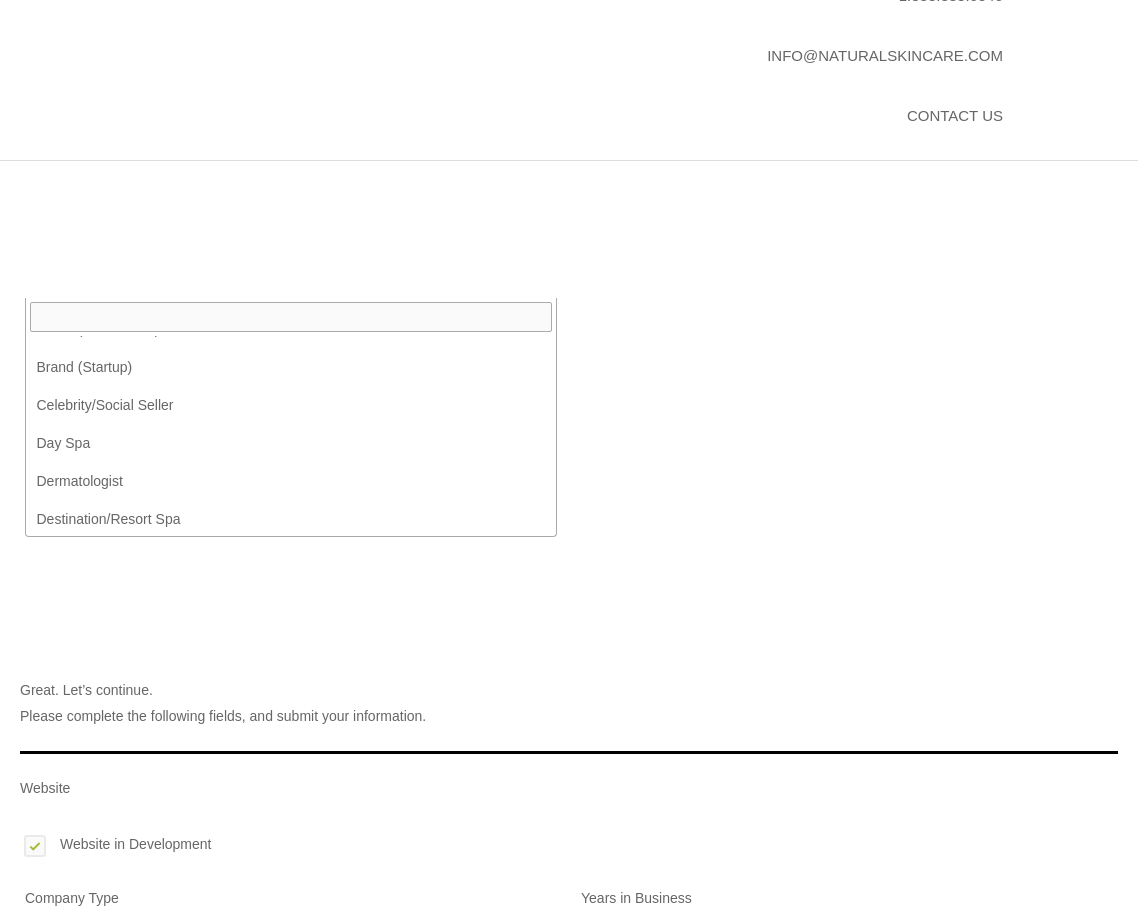 scroll, scrollTop: 0, scrollLeft: 0, axis: both 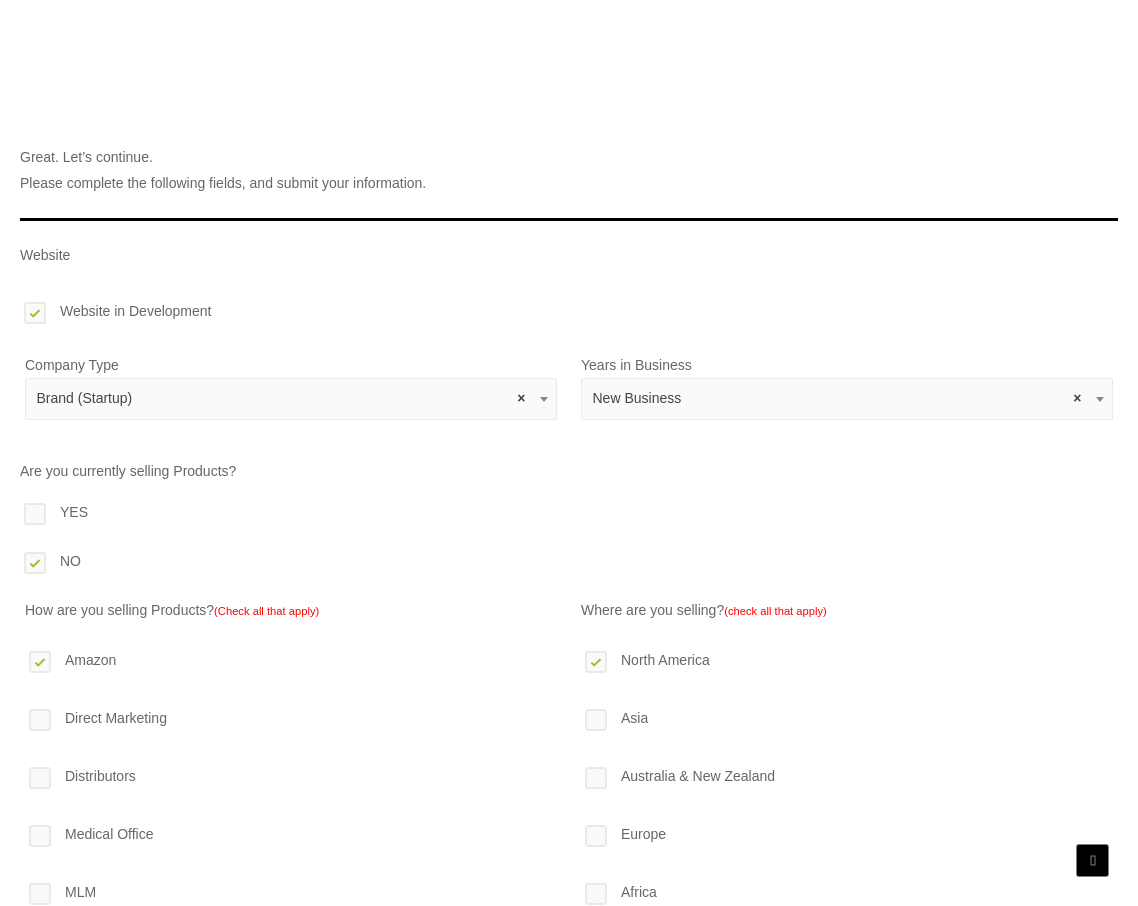 click on "submit" at bounding box center (61, 1299) 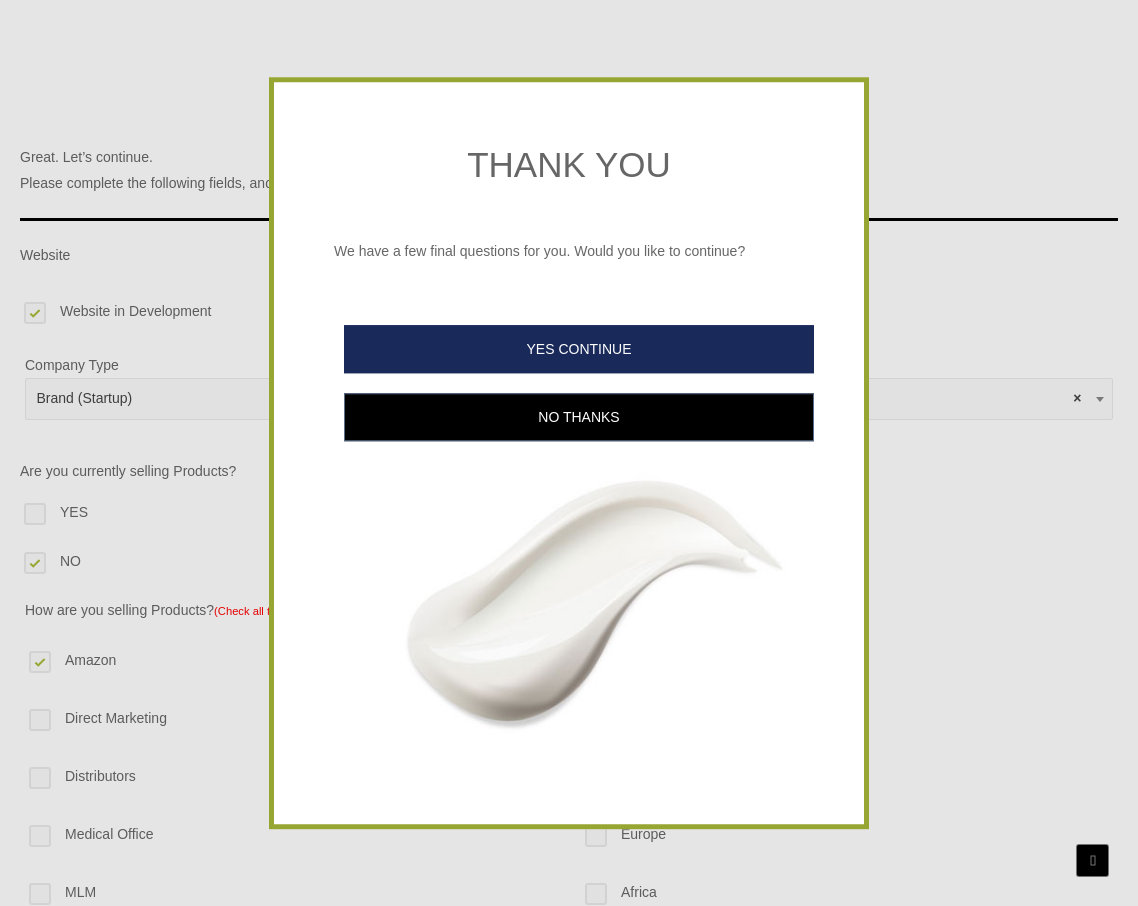 click on "YES CONTINUE" at bounding box center [579, 349] 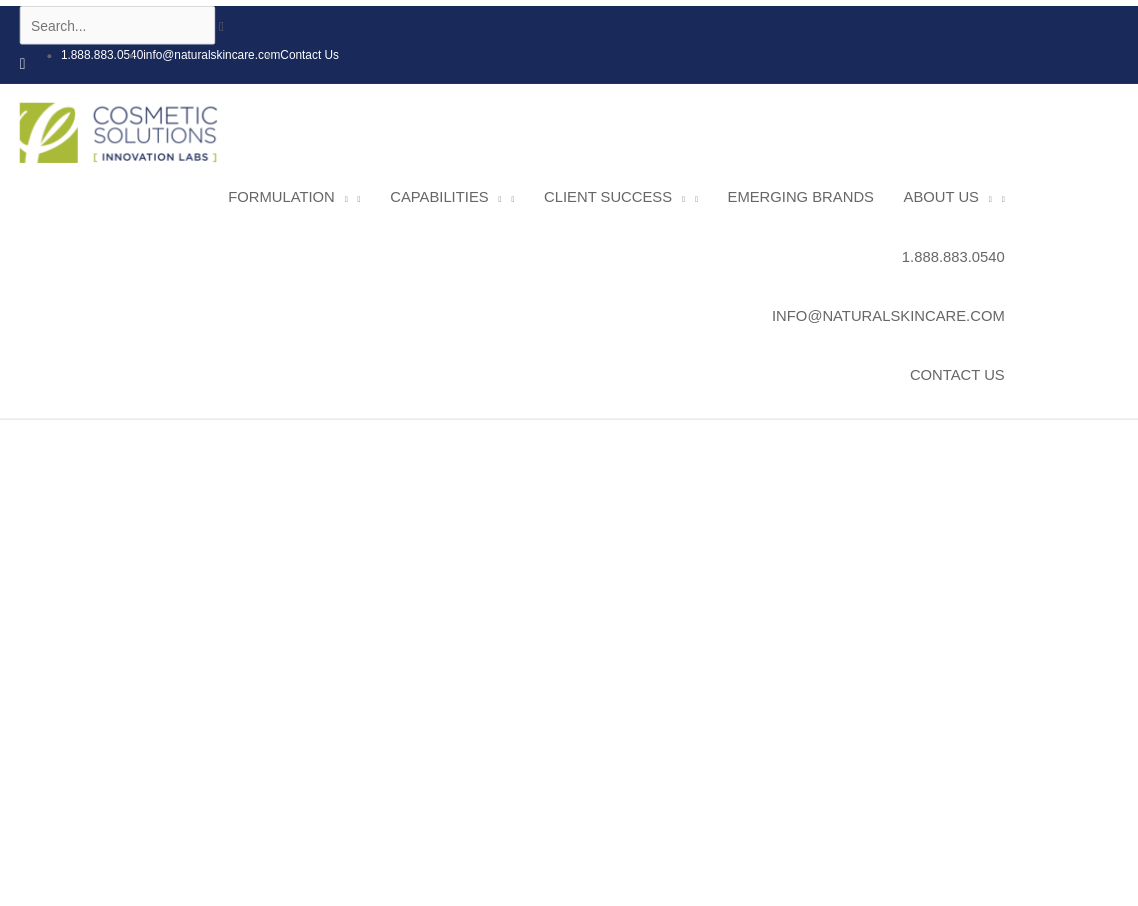 scroll, scrollTop: 0, scrollLeft: 0, axis: both 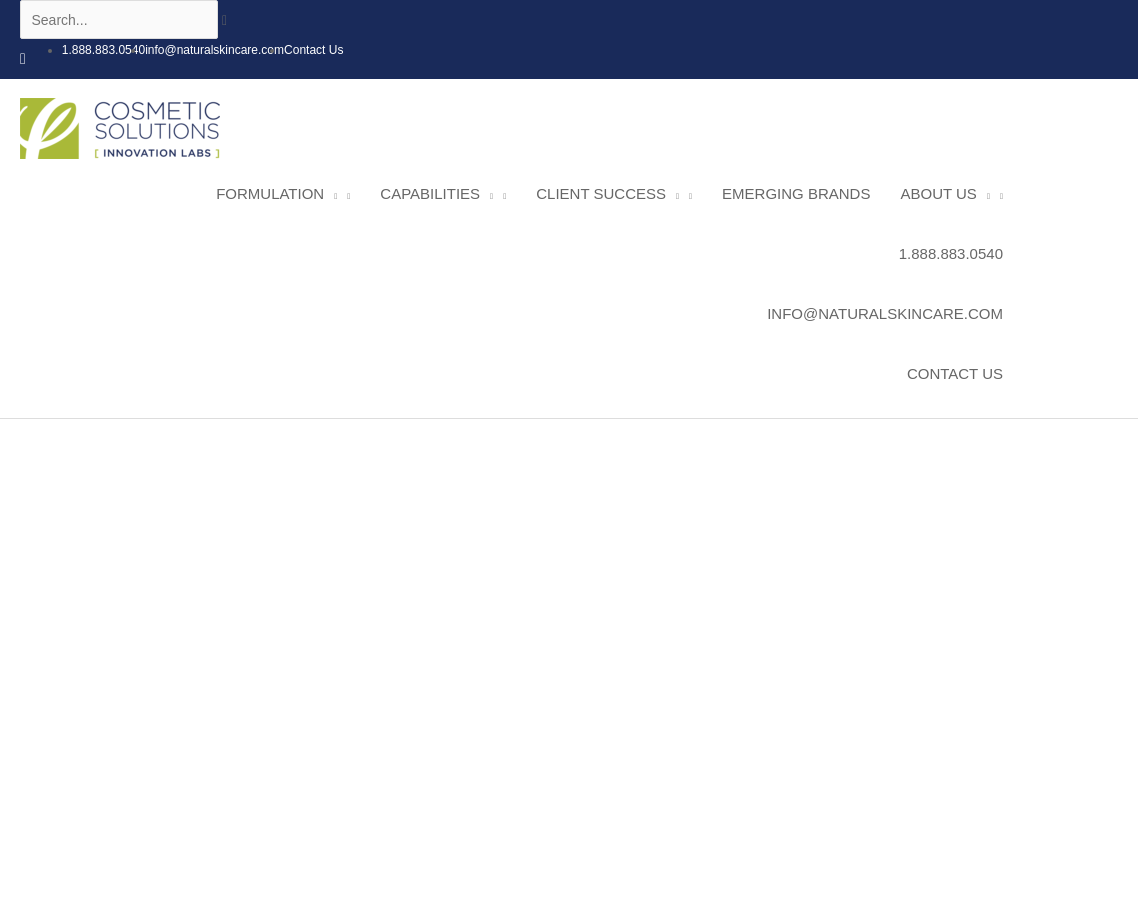 click on "OTC/Rx Products" at bounding box center (427, 1187) 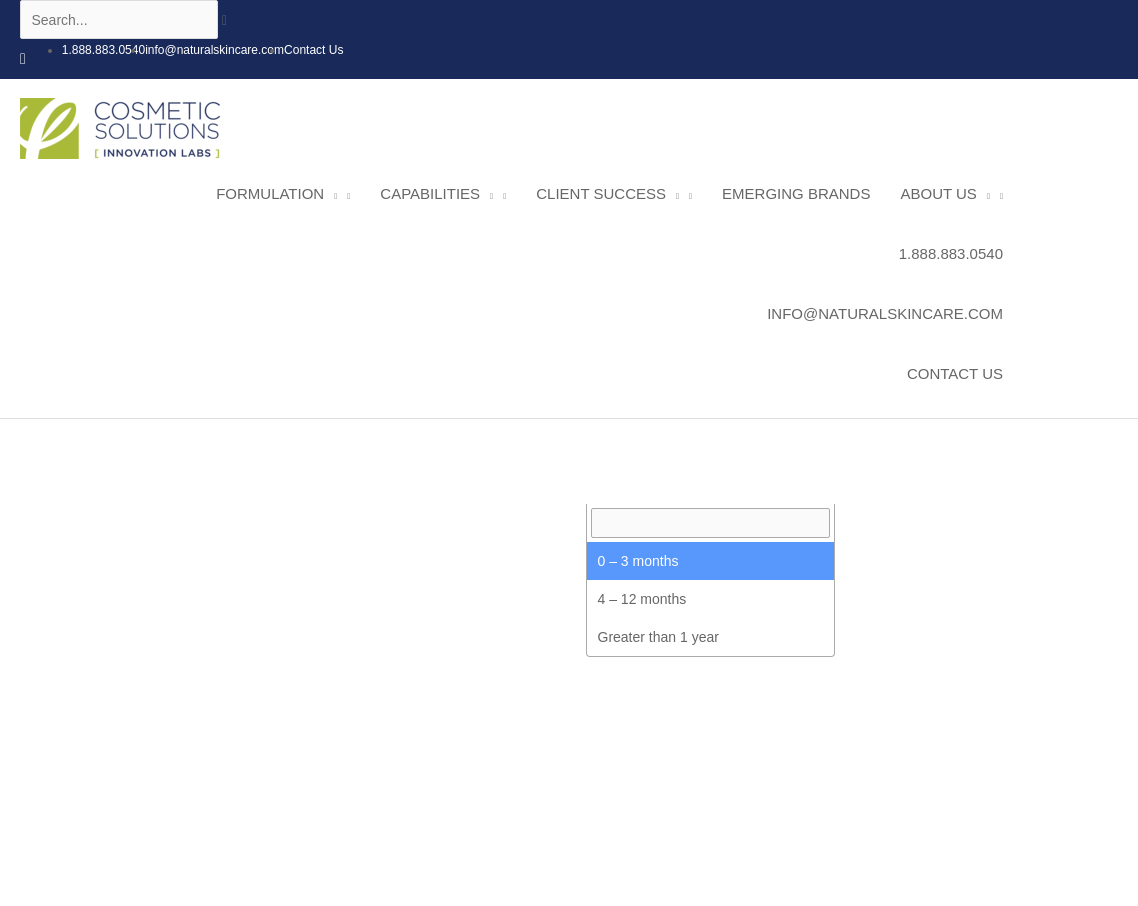 click on "Select an option" at bounding box center (648, 1132) 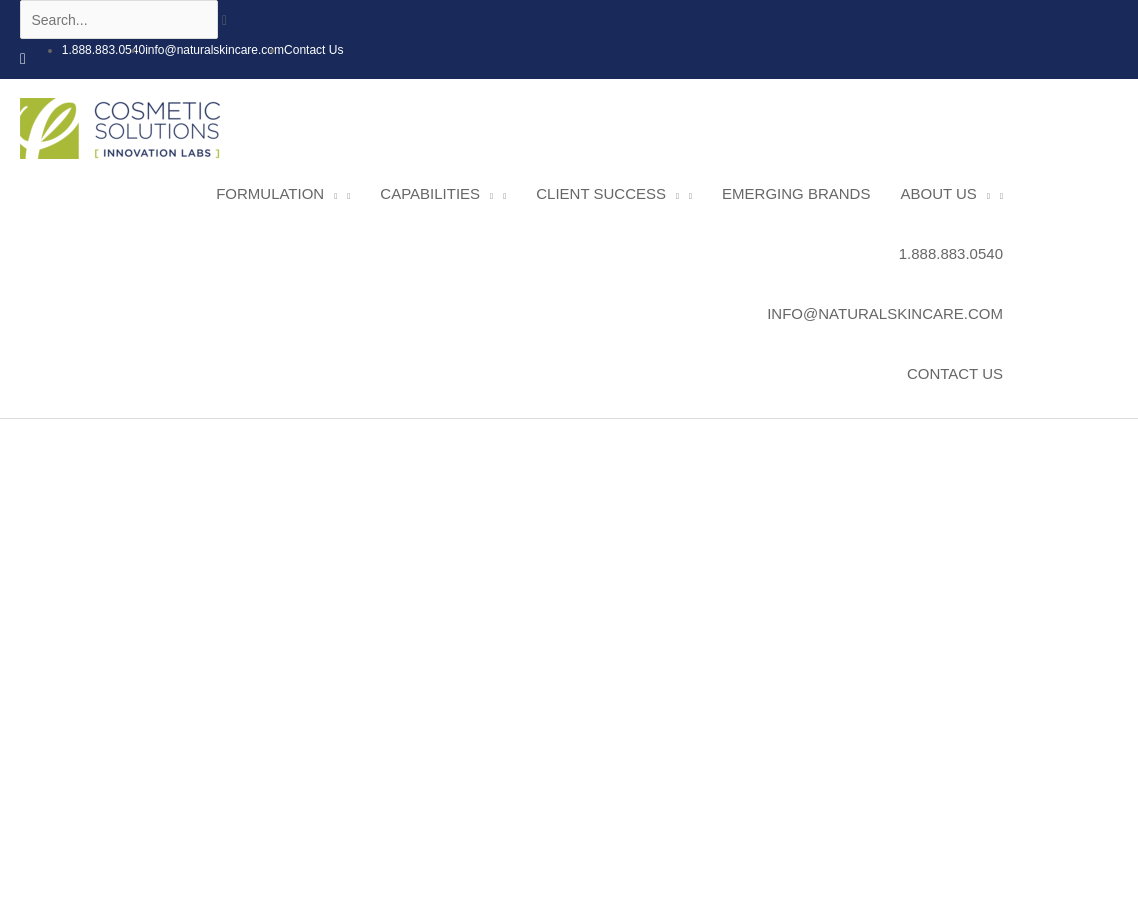 click at bounding box center [983, 1132] 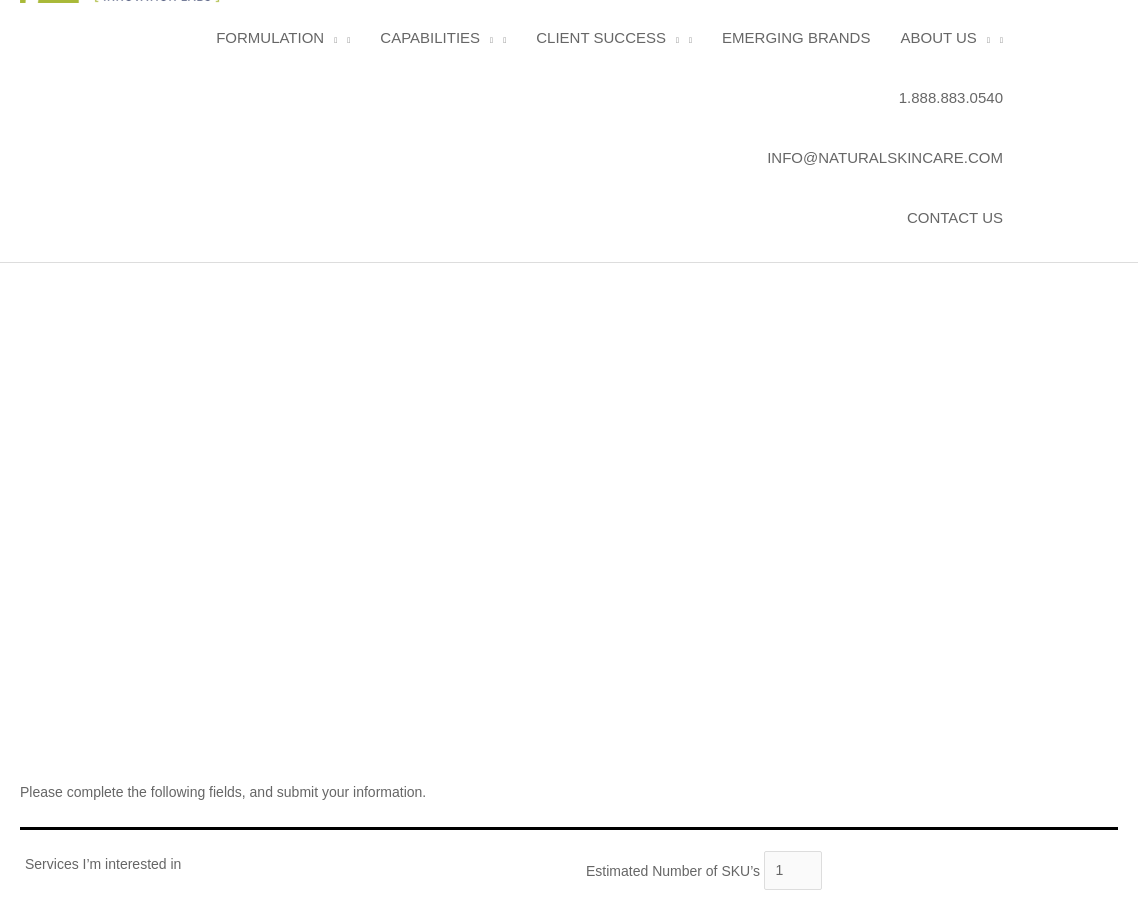 scroll, scrollTop: 230, scrollLeft: 0, axis: vertical 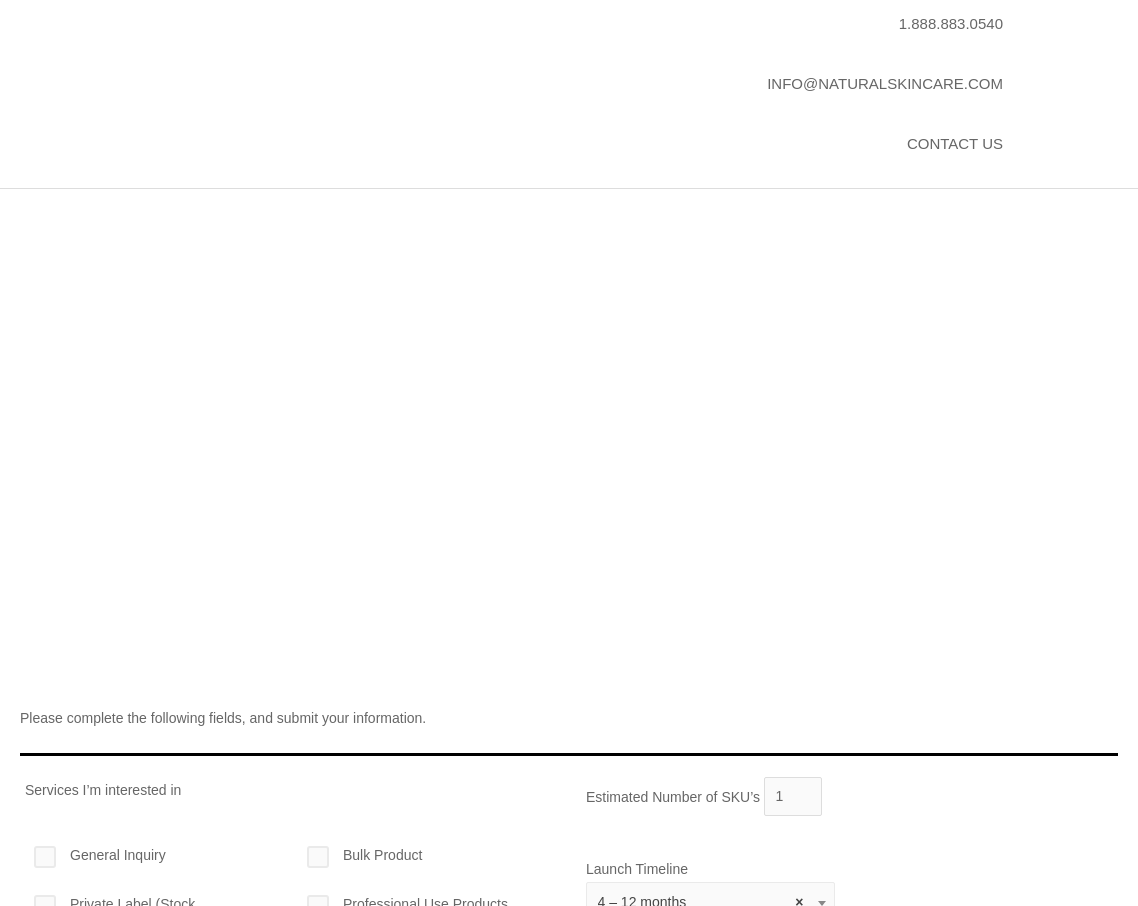 click on "Submit" at bounding box center (63, 1299) 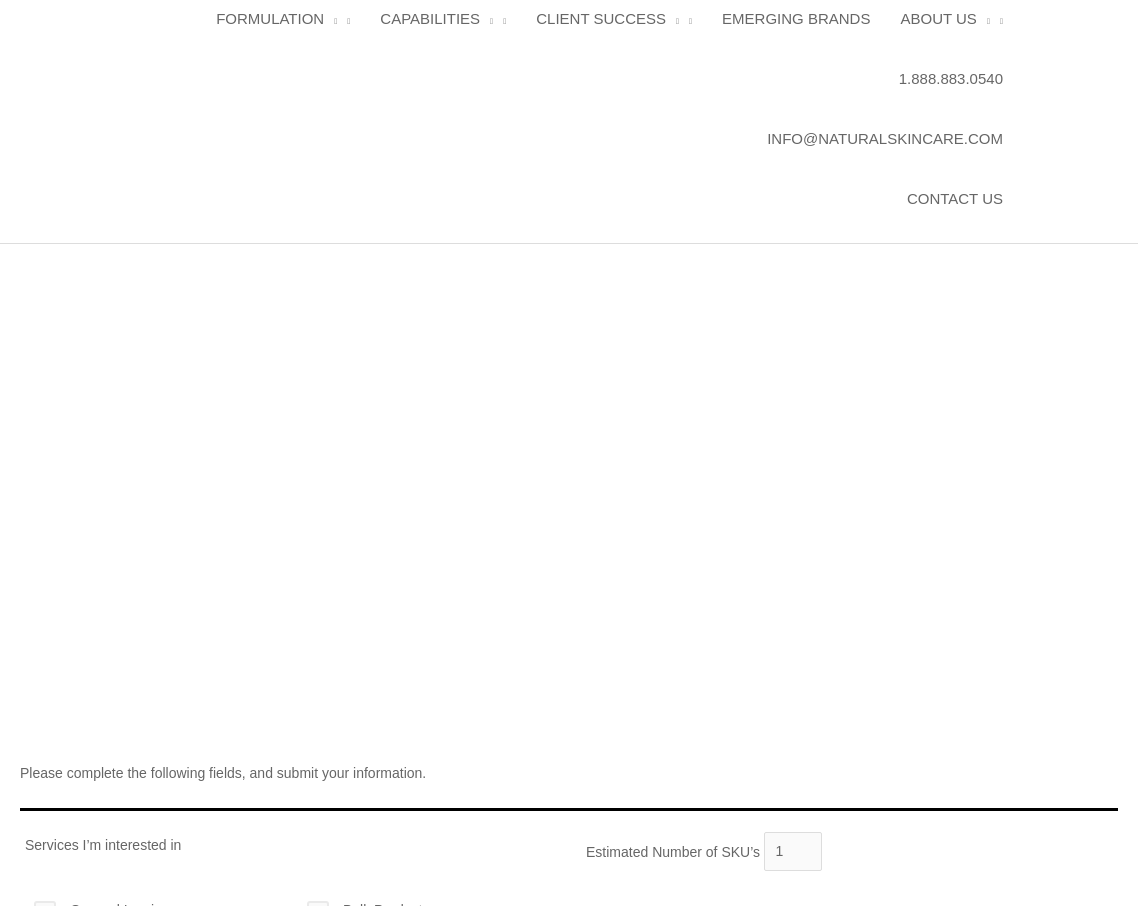 click on "Submit" at bounding box center (63, 1380) 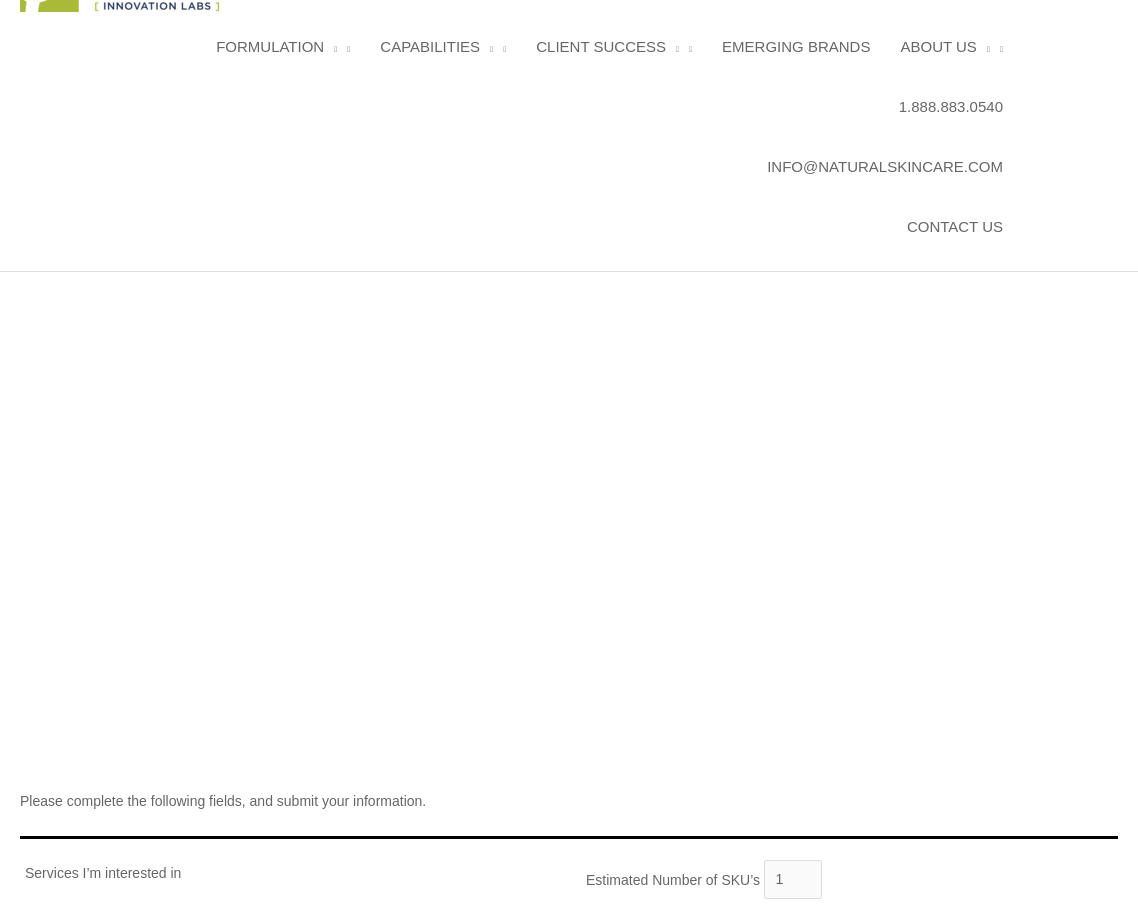 scroll, scrollTop: 142, scrollLeft: 0, axis: vertical 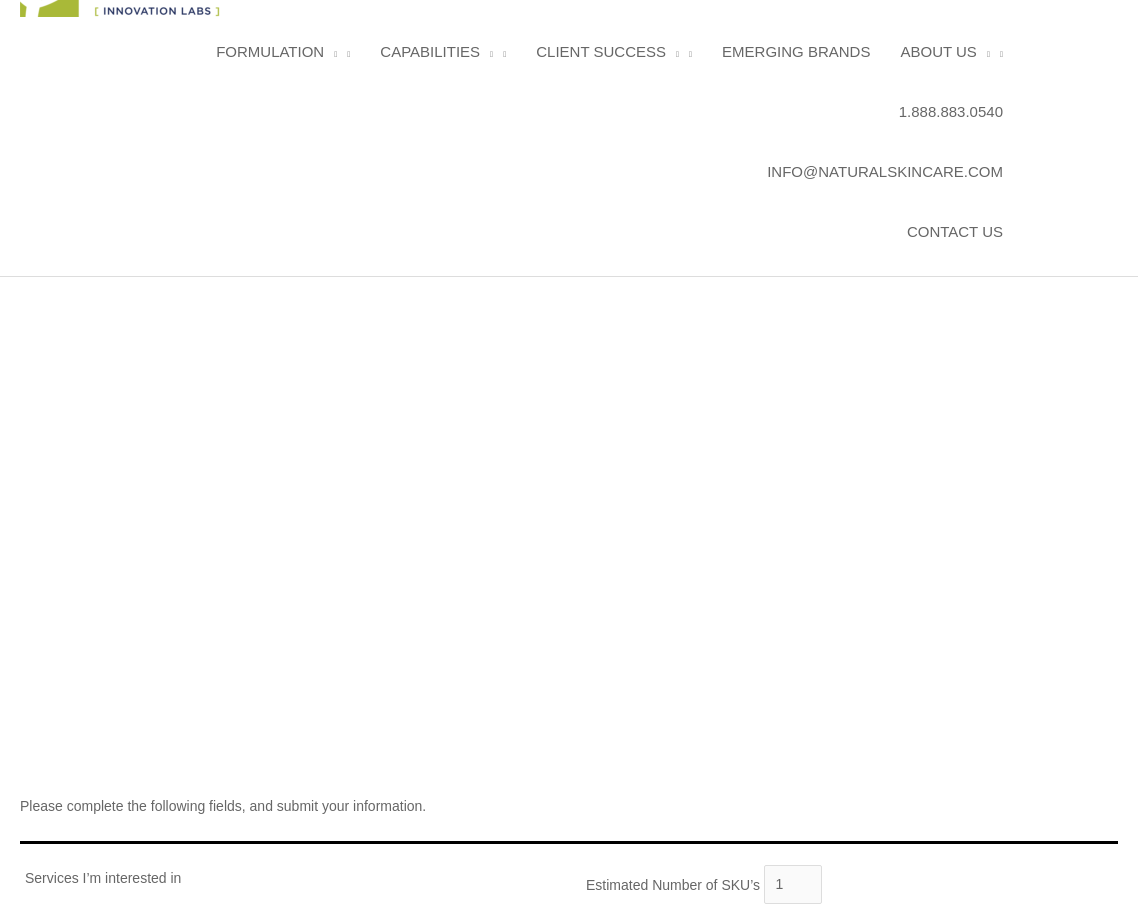 click on "Submit" at bounding box center [63, 1413] 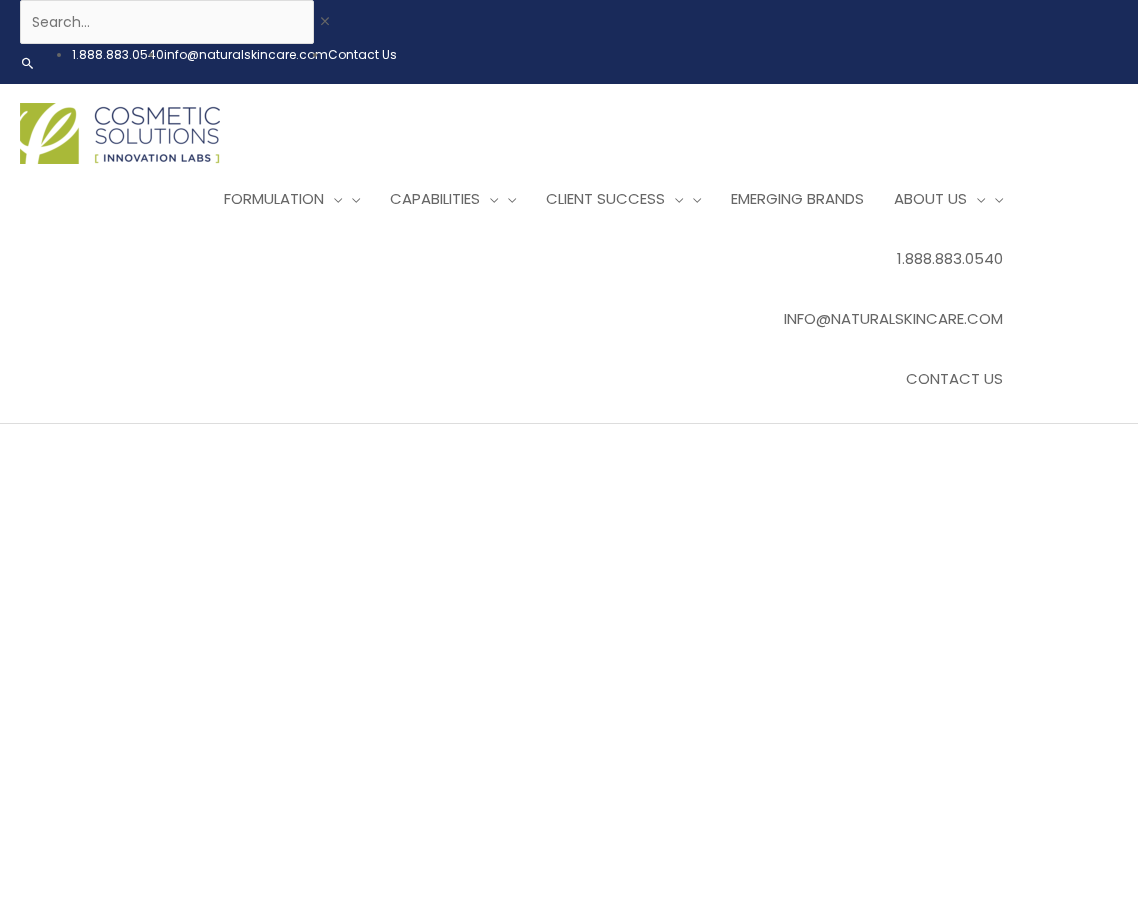 scroll, scrollTop: 142, scrollLeft: 0, axis: vertical 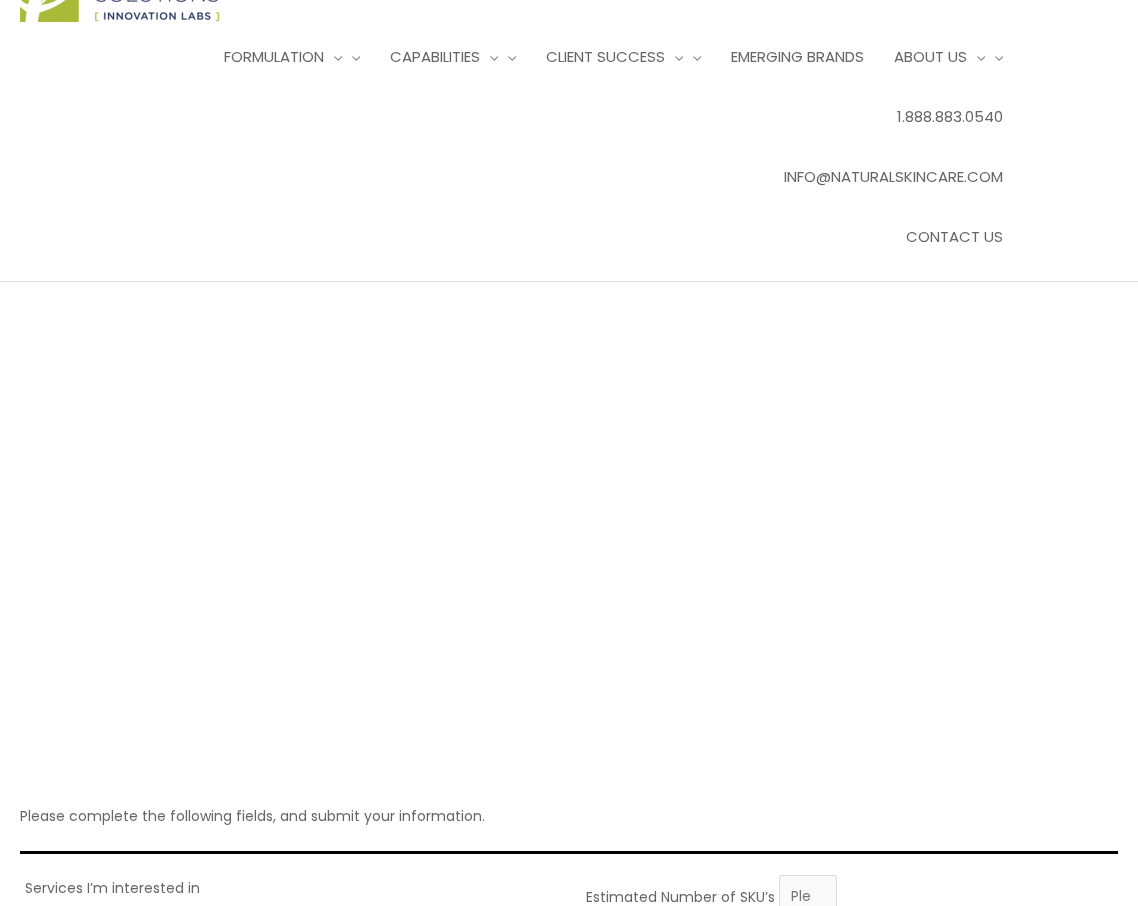 click on "Custom Formulation (R&D Services)" at bounding box center (154, 1131) 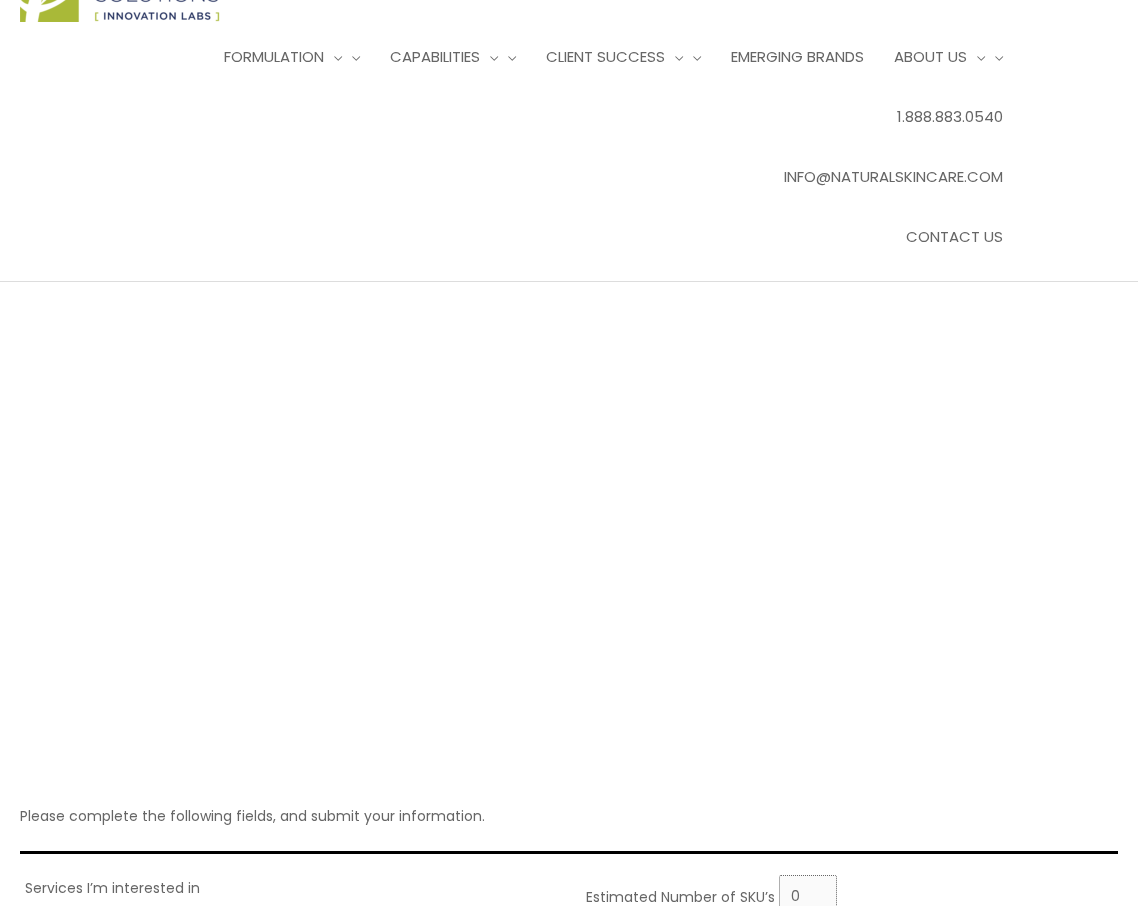 click on "0" at bounding box center (808, 897) 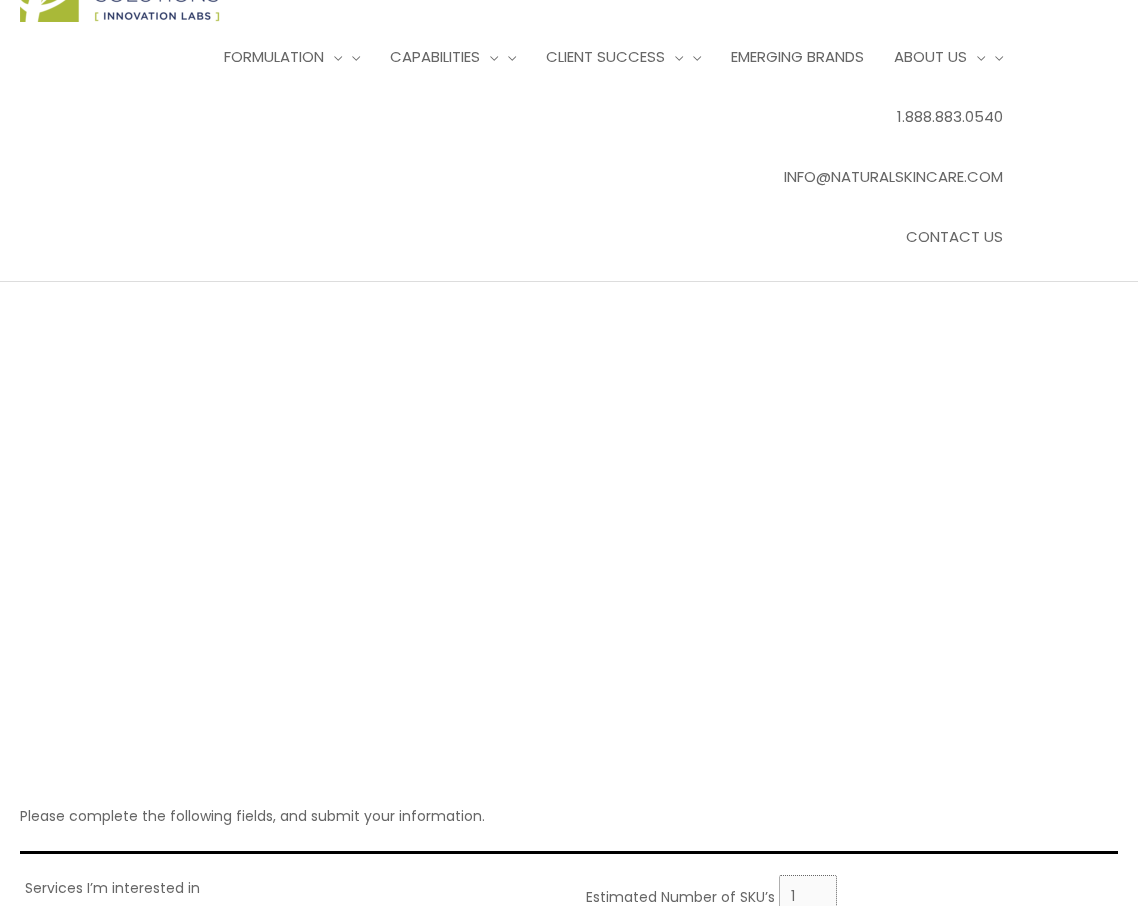 type on "1" 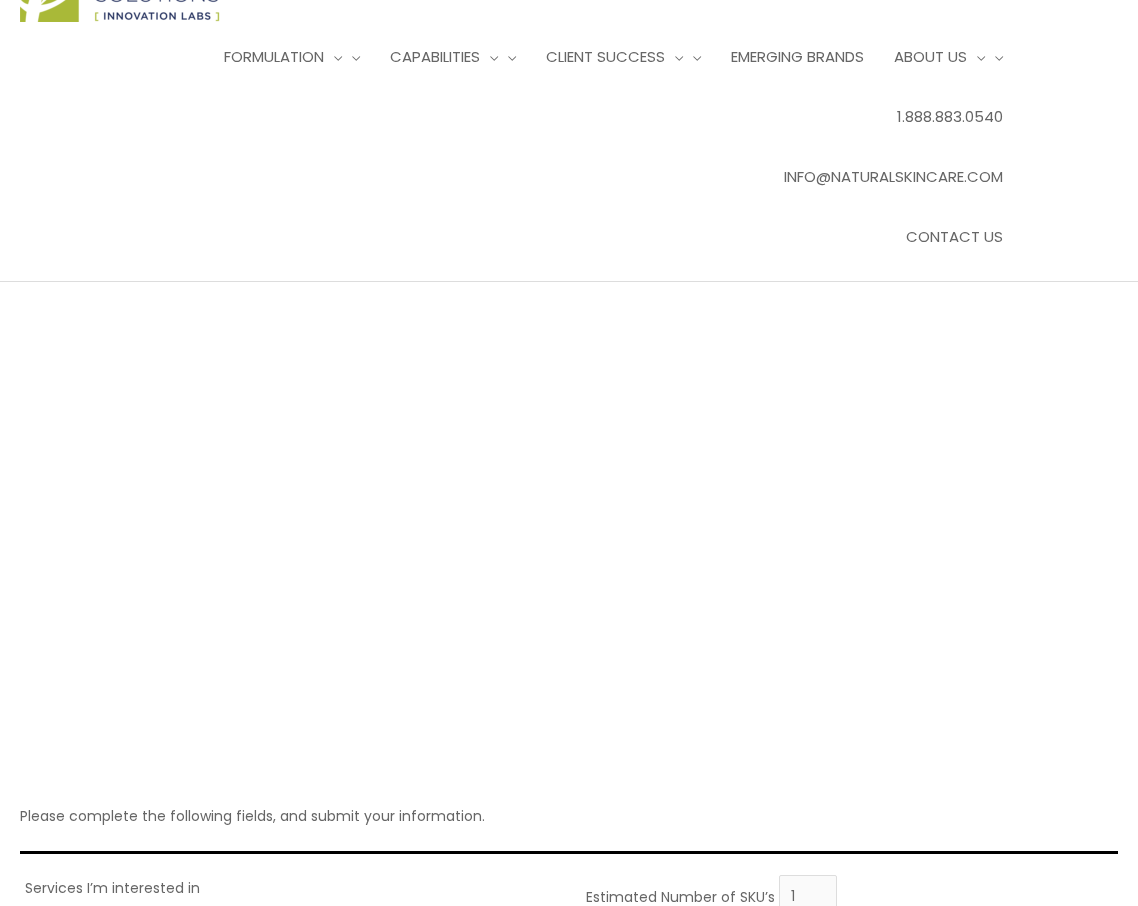 drag, startPoint x: 718, startPoint y: 364, endPoint x: 715, endPoint y: 354, distance: 10.440307 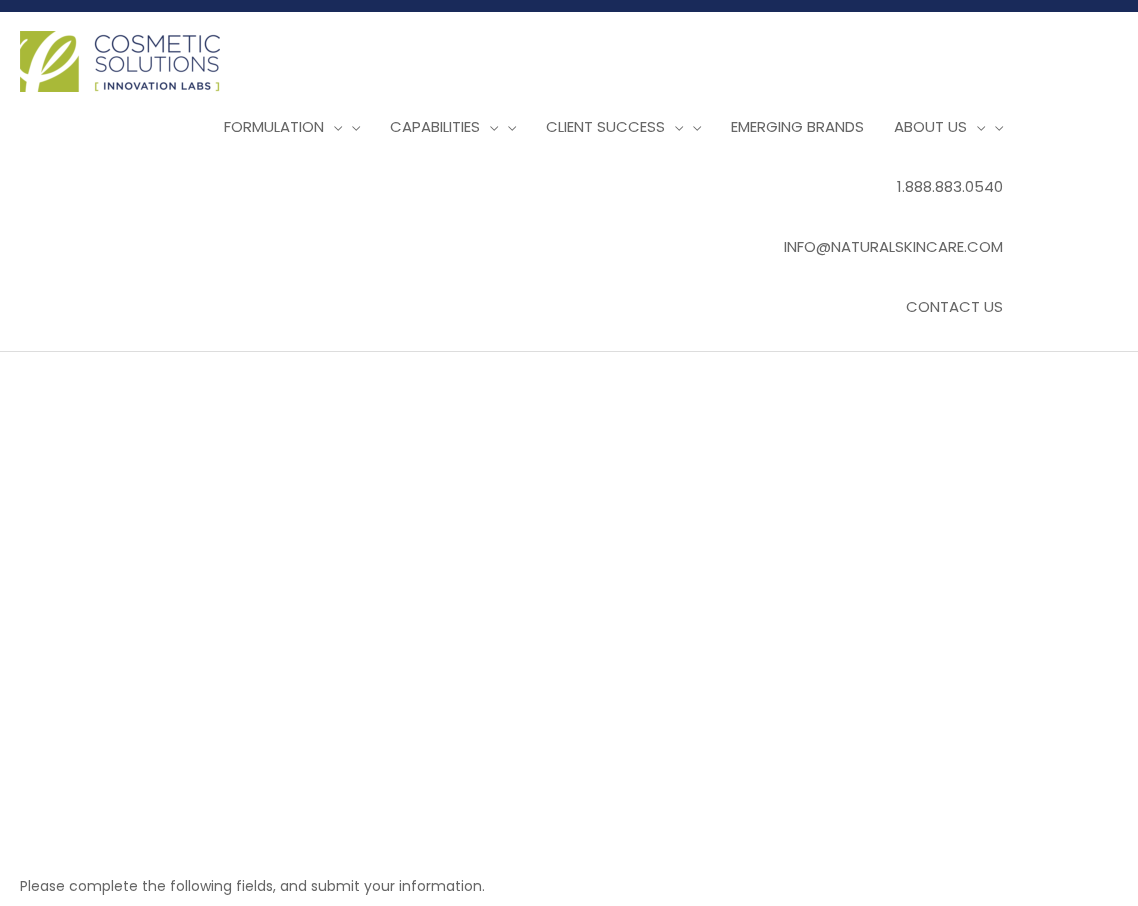 scroll, scrollTop: 73, scrollLeft: 0, axis: vertical 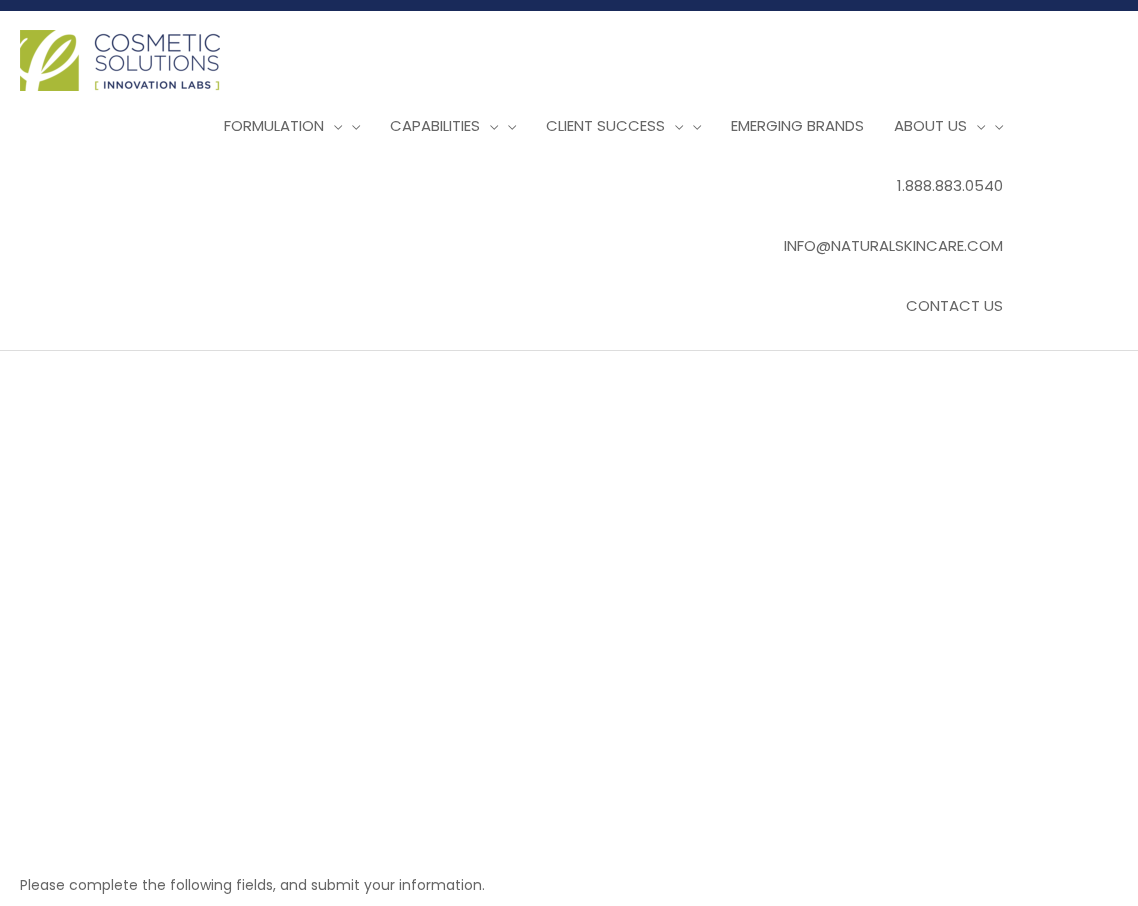click at bounding box center [569, 1357] 